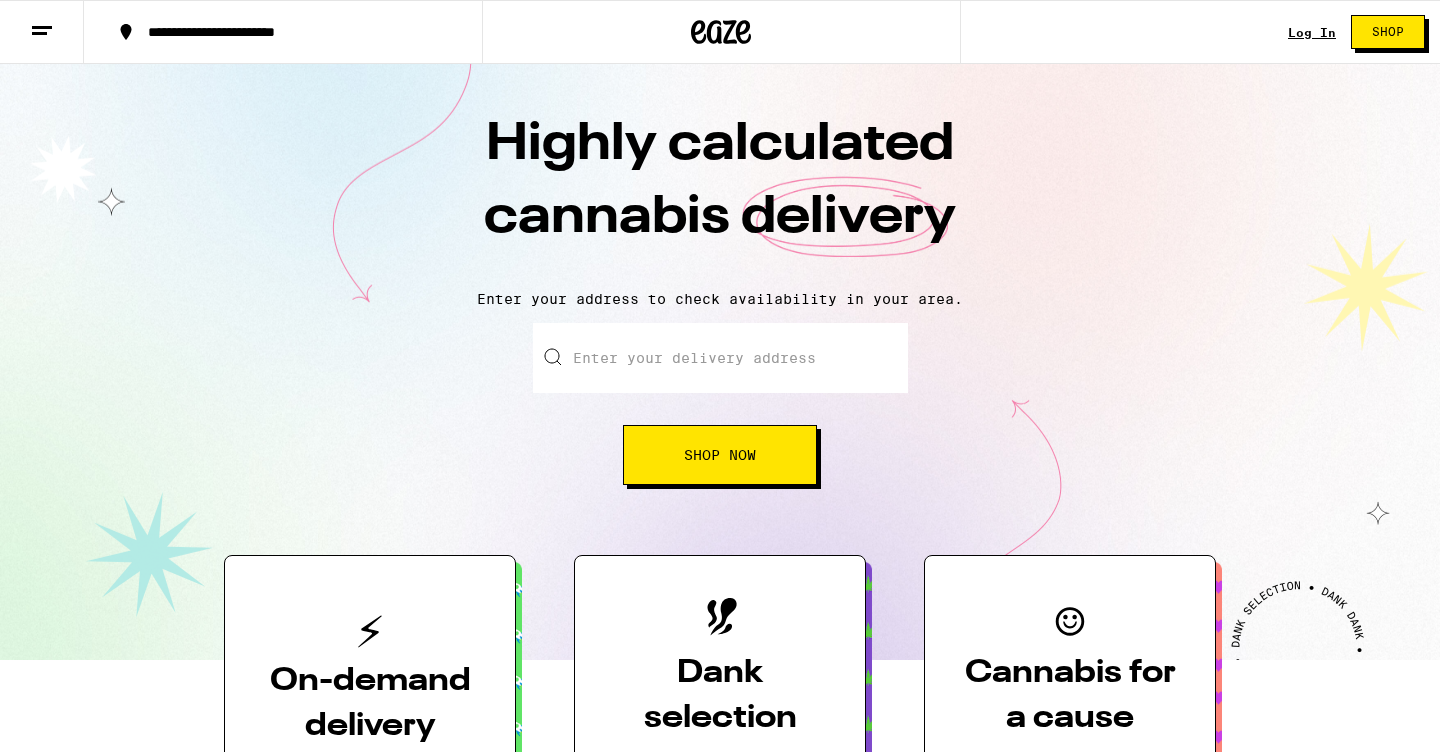 scroll, scrollTop: 0, scrollLeft: 0, axis: both 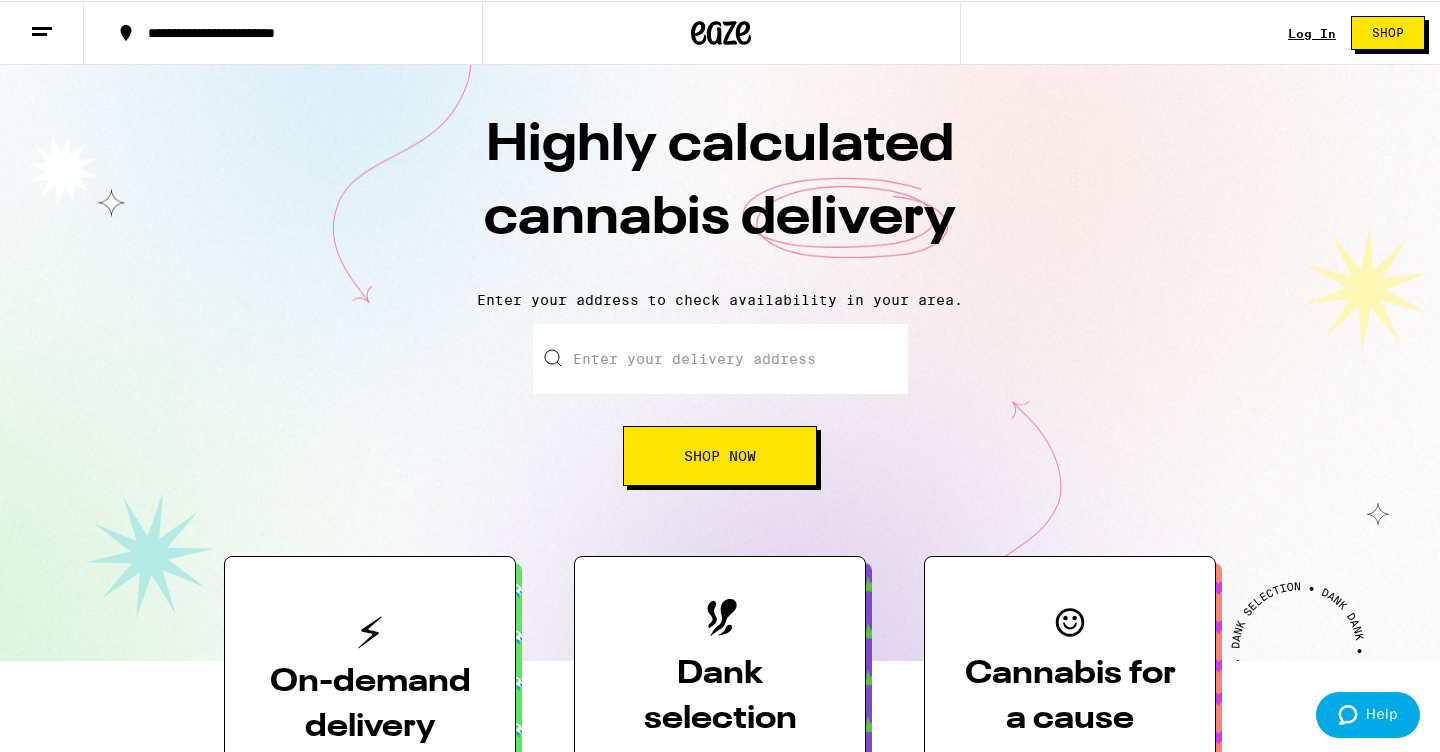 click on "Log In" at bounding box center [1312, 32] 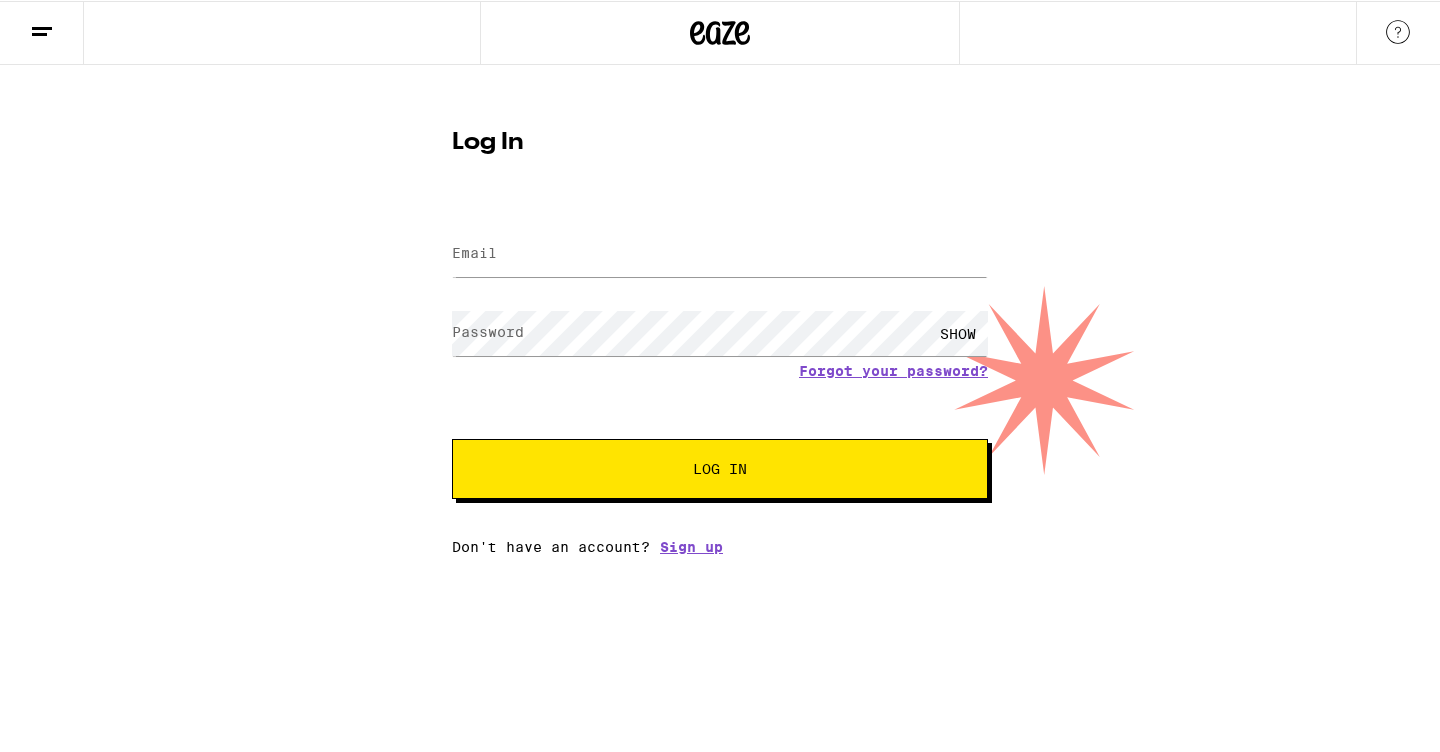 type on "[EMAIL]" 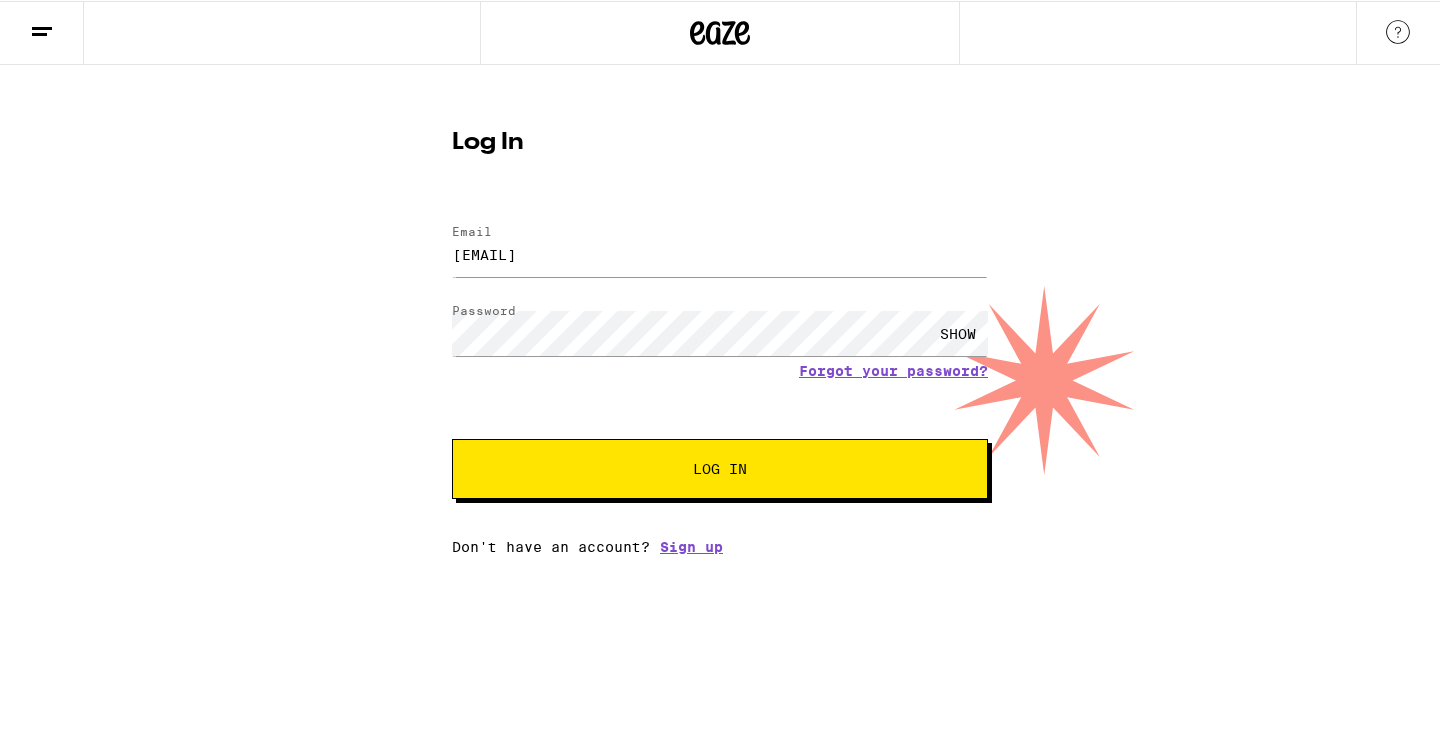 click on "Log In" at bounding box center [720, 468] 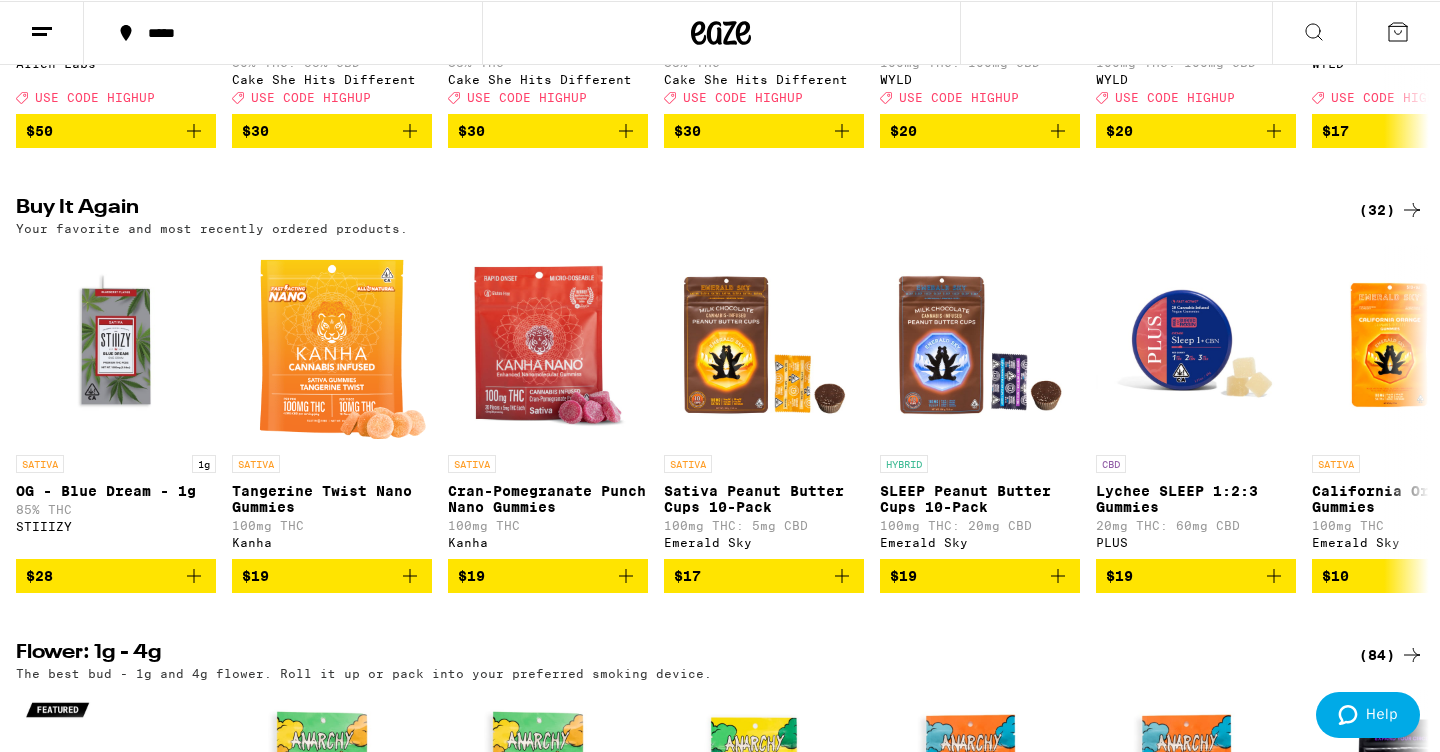 scroll, scrollTop: 563, scrollLeft: 0, axis: vertical 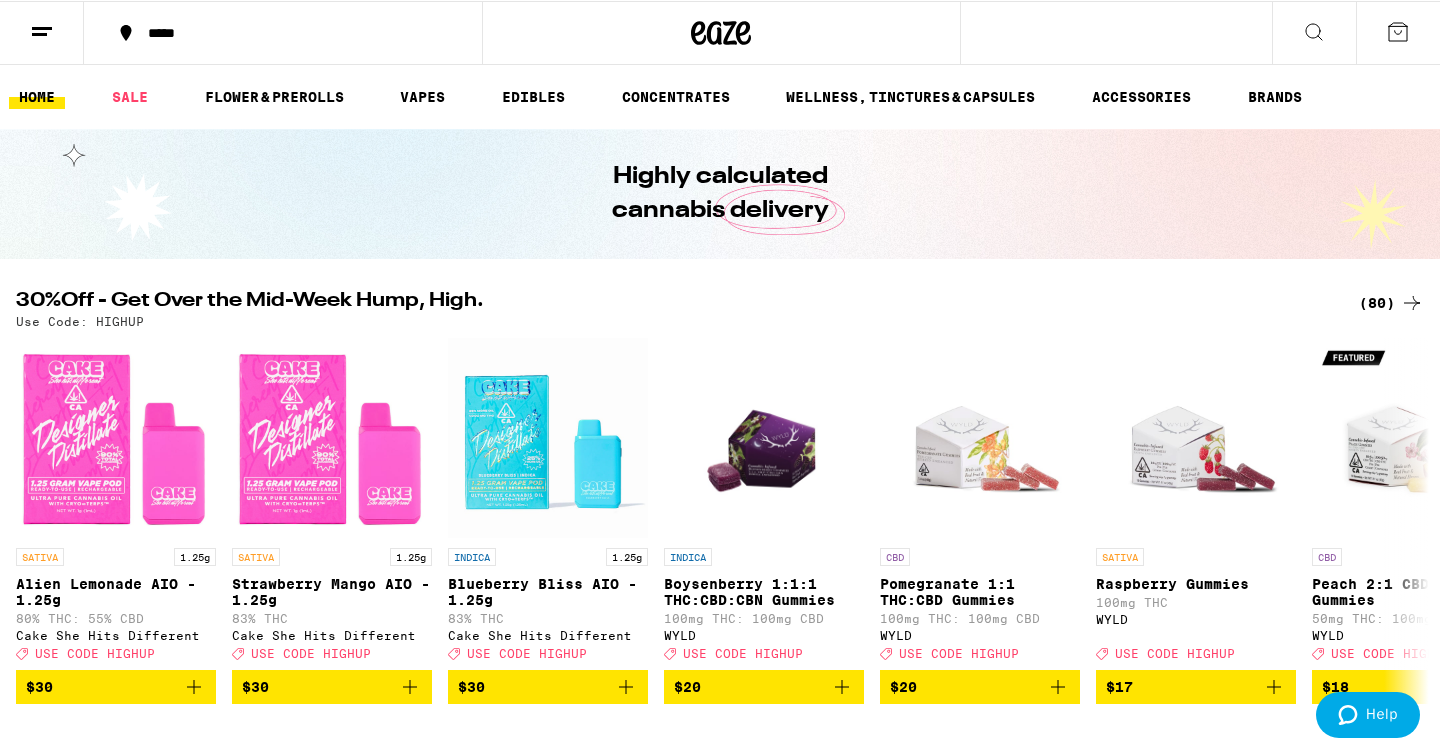 click on "*****" at bounding box center [295, 32] 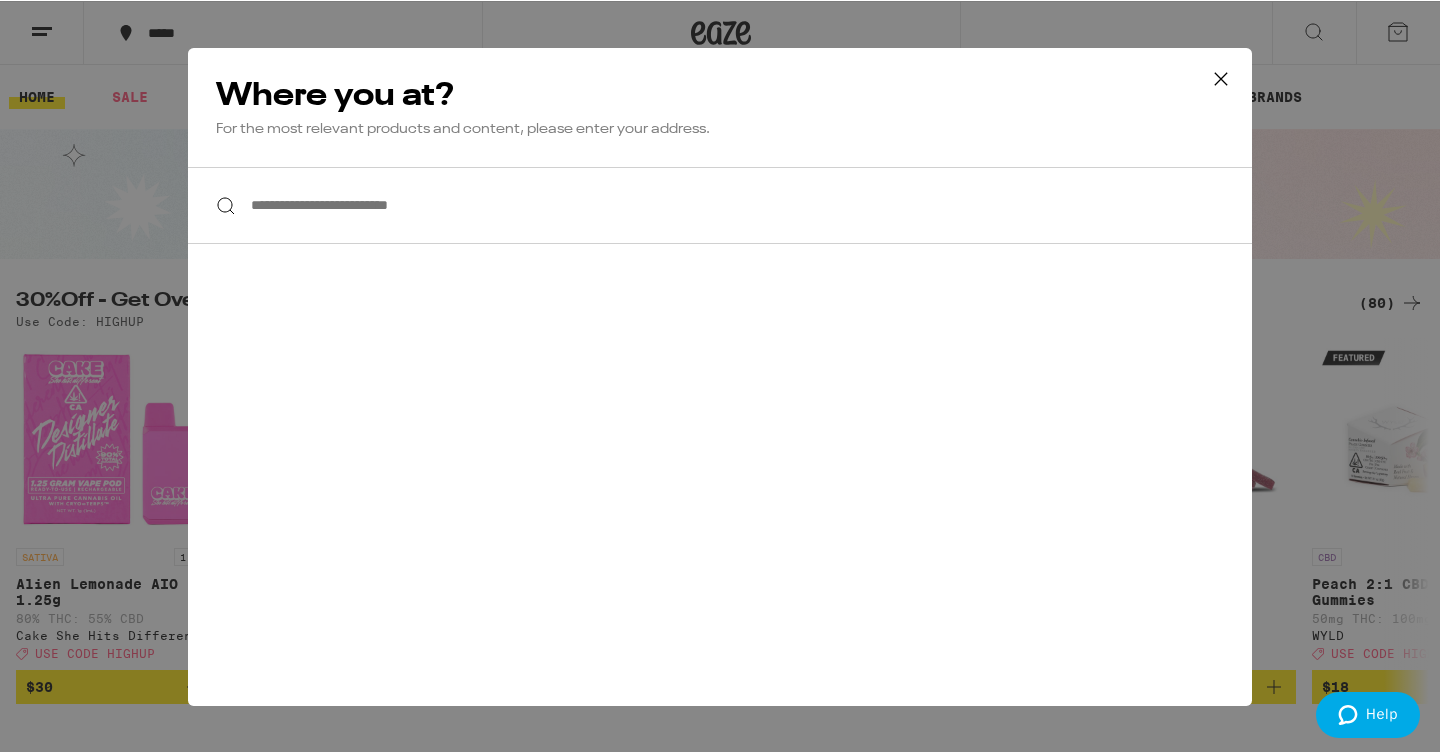 click on "**********" at bounding box center [720, 204] 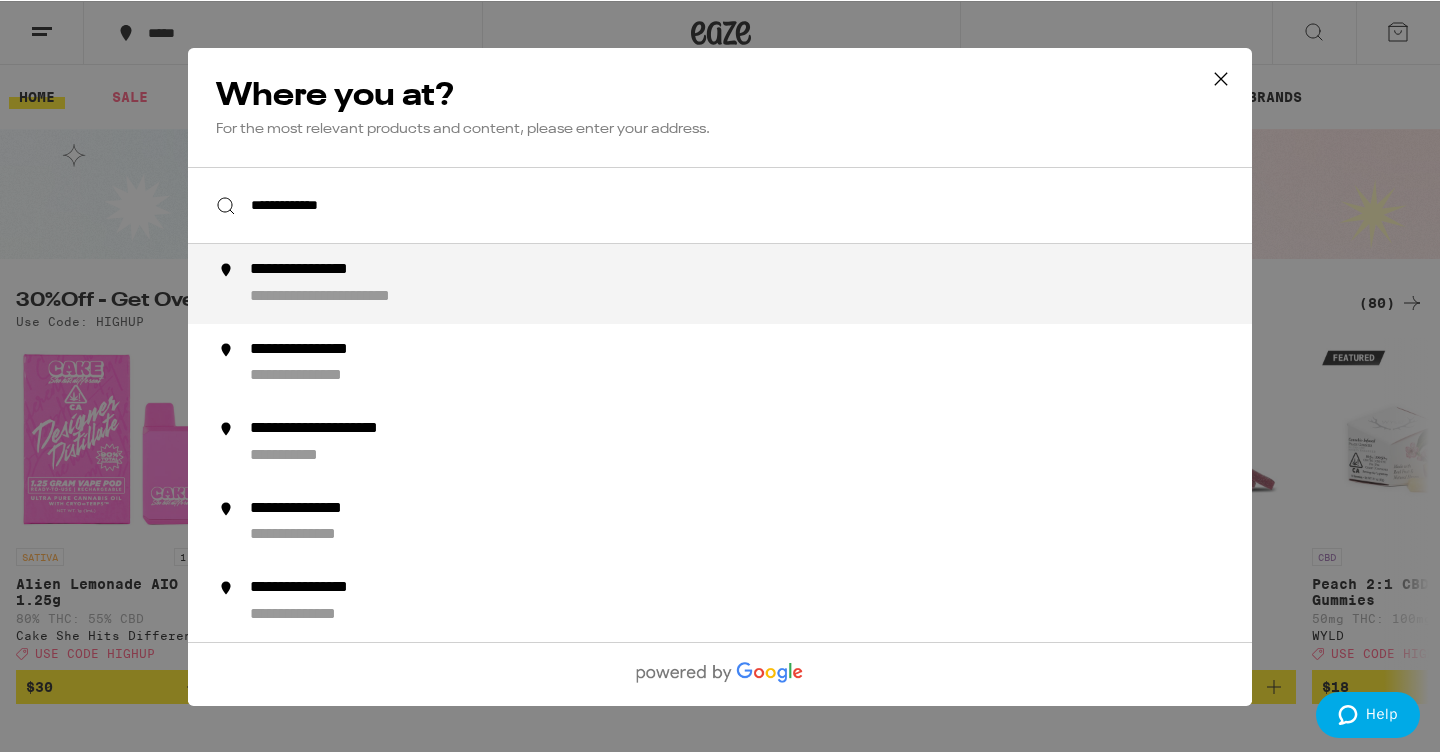 click on "**********" at bounding box center (332, 269) 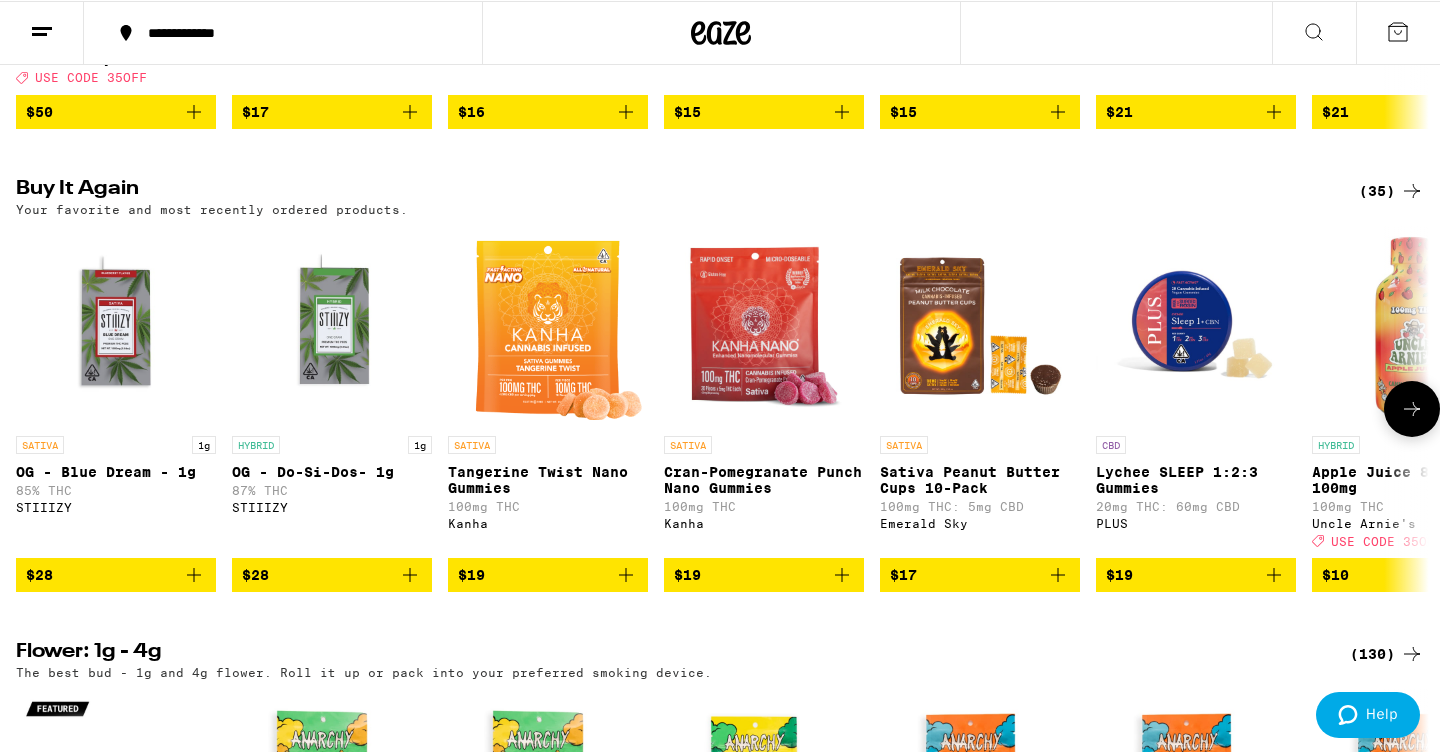 scroll, scrollTop: 1041, scrollLeft: 0, axis: vertical 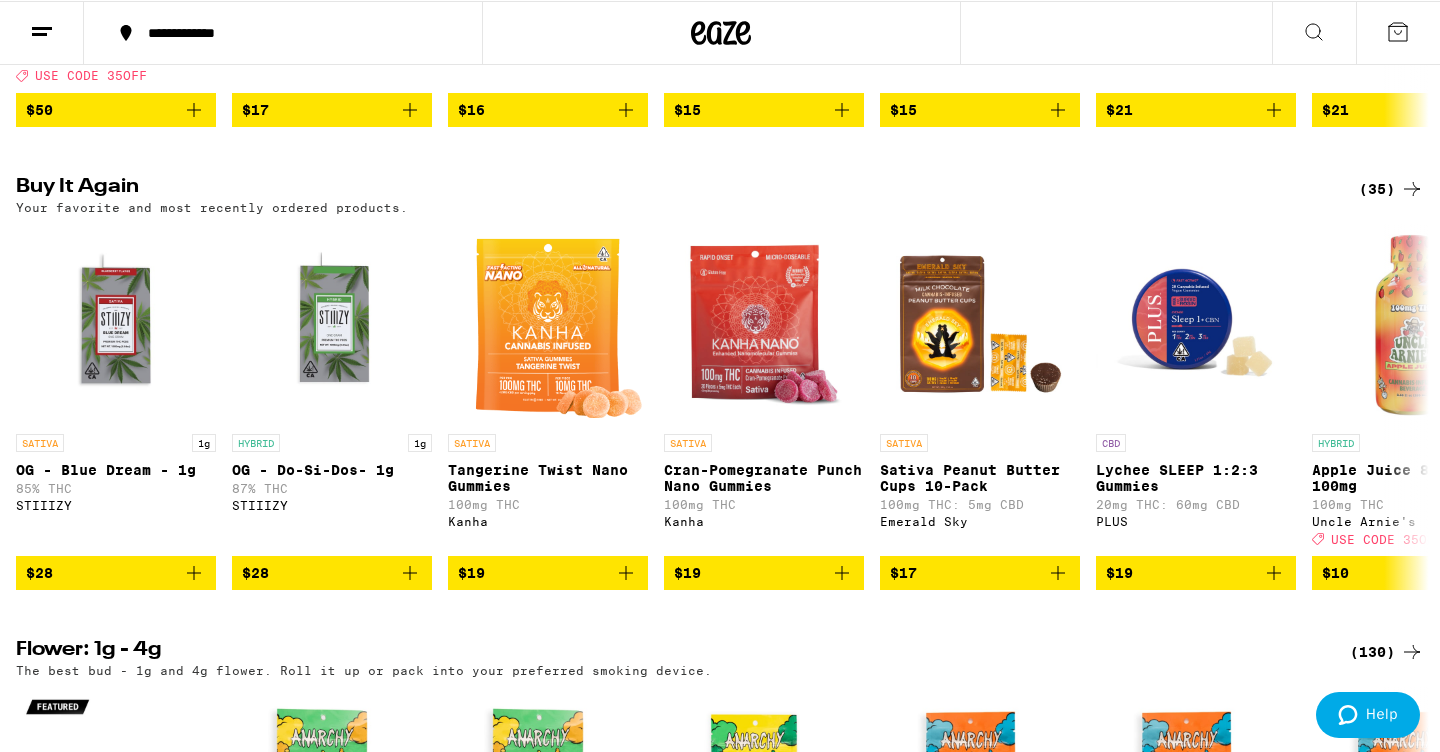 click 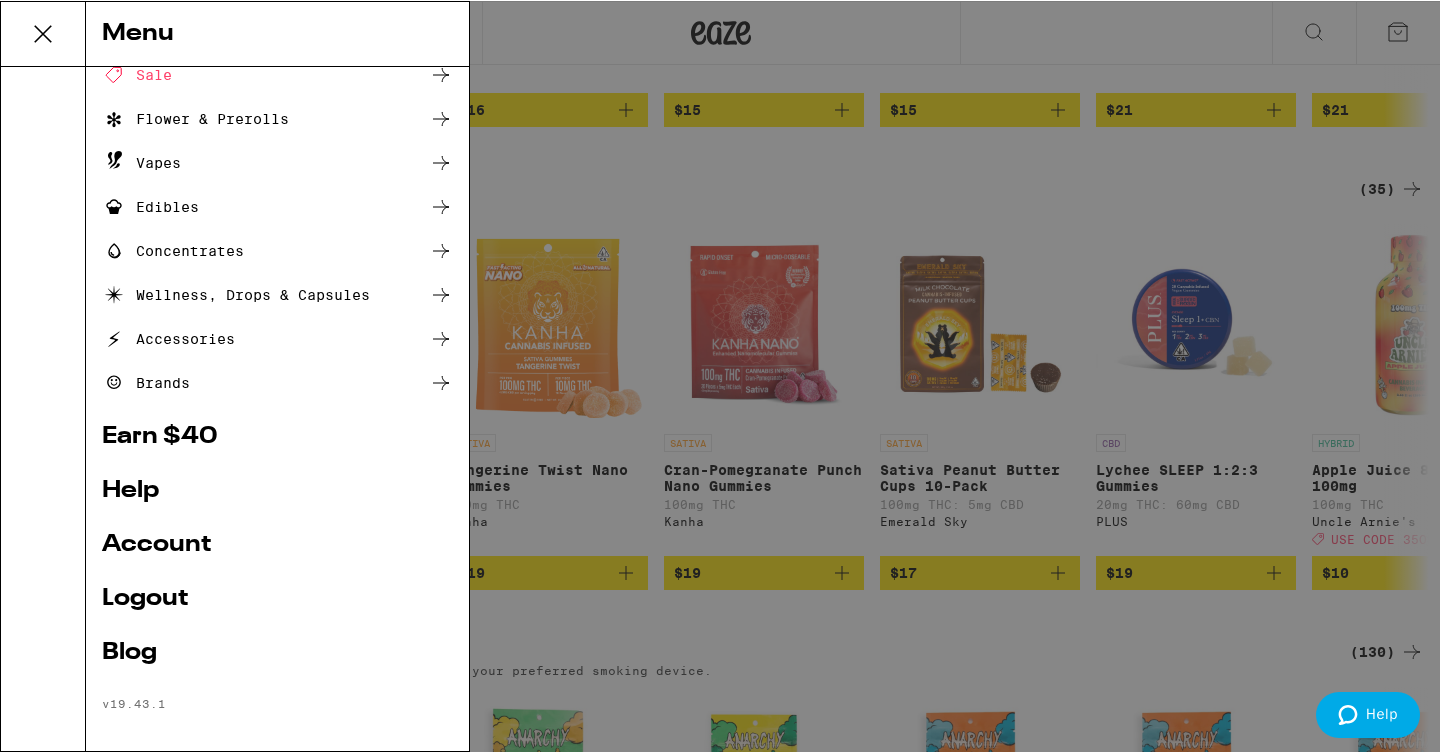 scroll, scrollTop: 114, scrollLeft: 0, axis: vertical 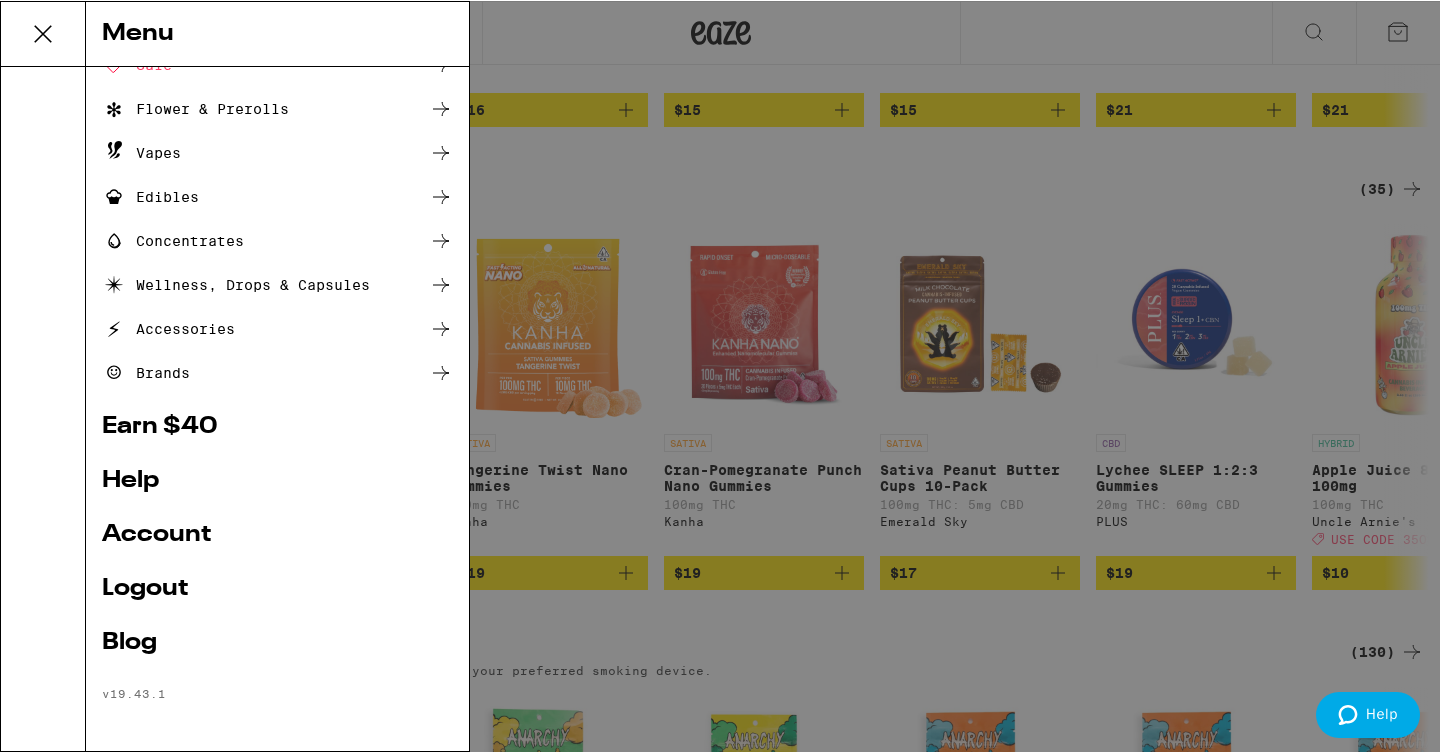 click on "Menu Shop Buy It Again Sale Flower & Prerolls Vapes Edibles Concentrates Wellness, Drops & Capsules Accessories Brands Earn $ 40 Help Account Logout Blog v  19.43.1" at bounding box center (720, 375) 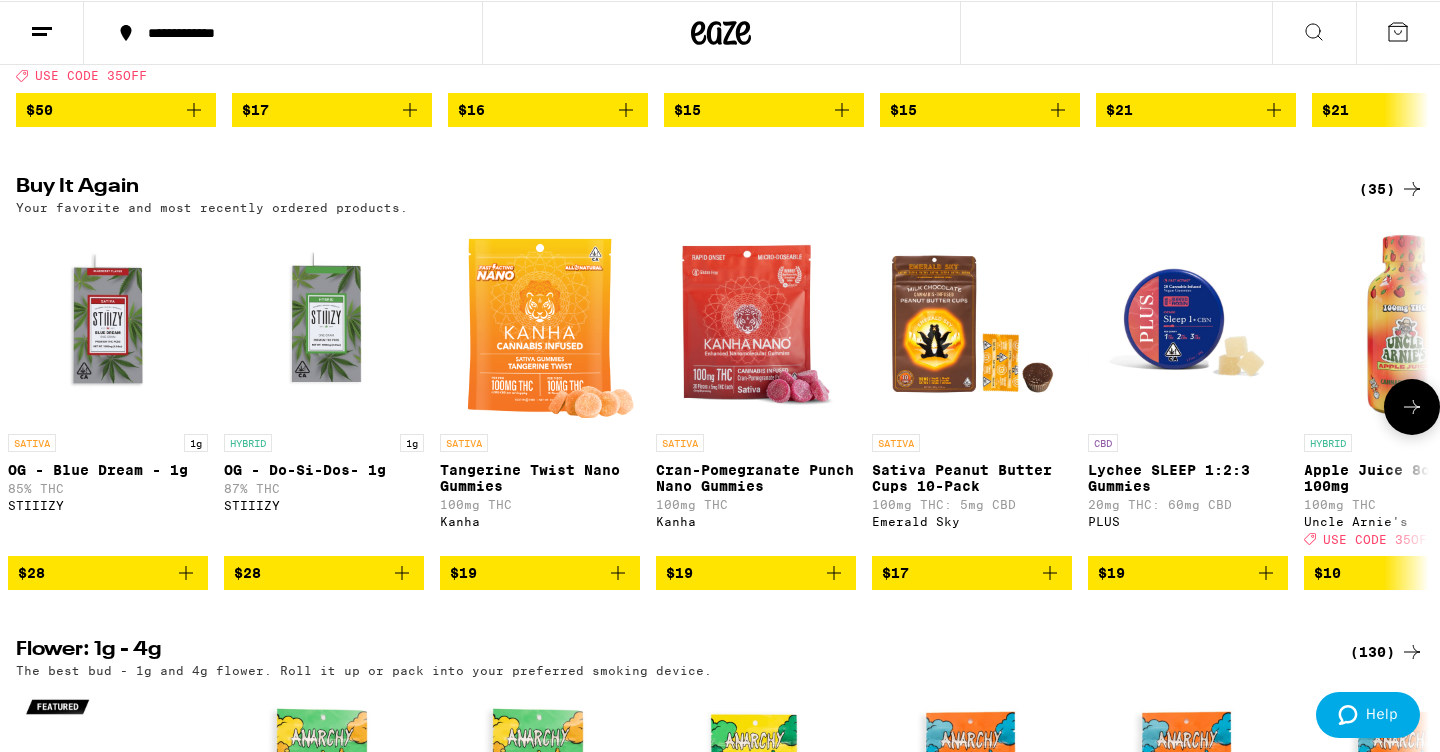 scroll, scrollTop: 0, scrollLeft: 0, axis: both 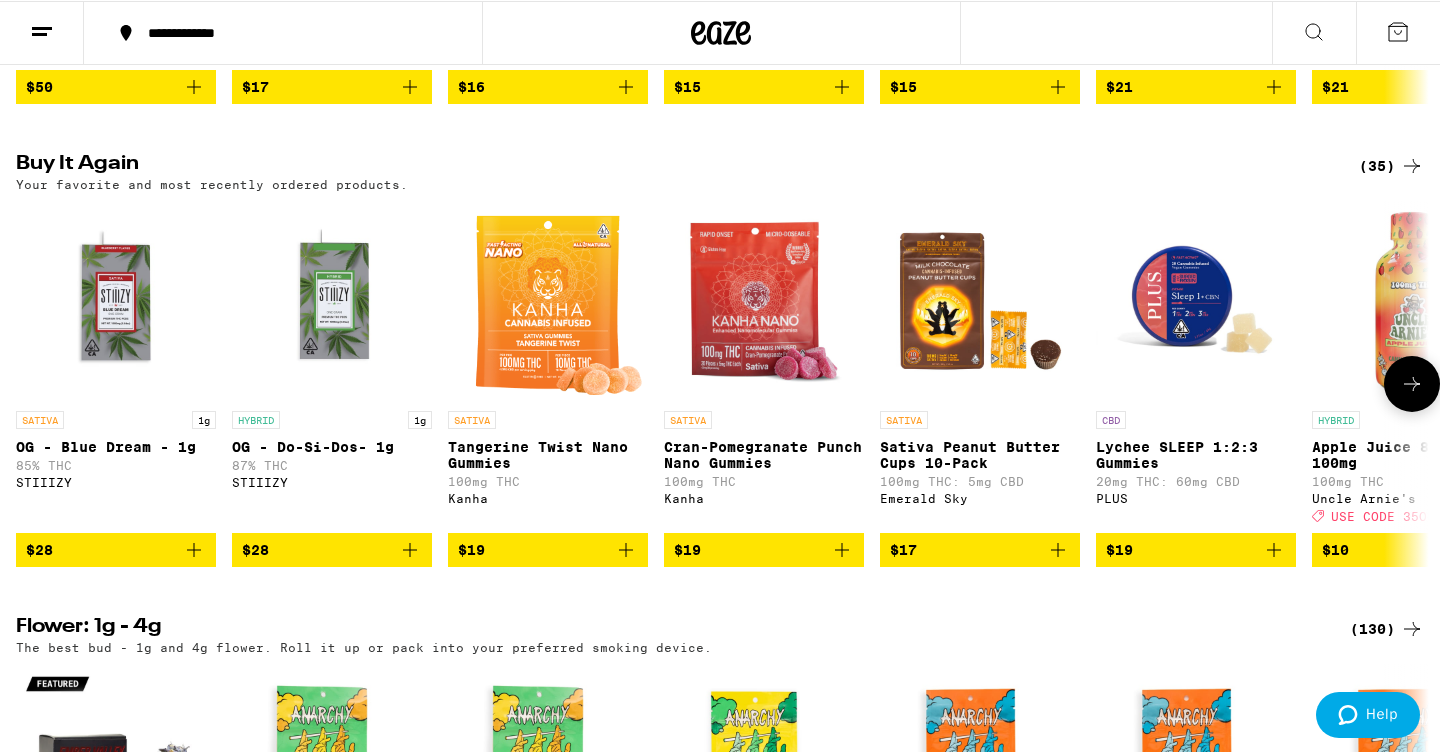 click 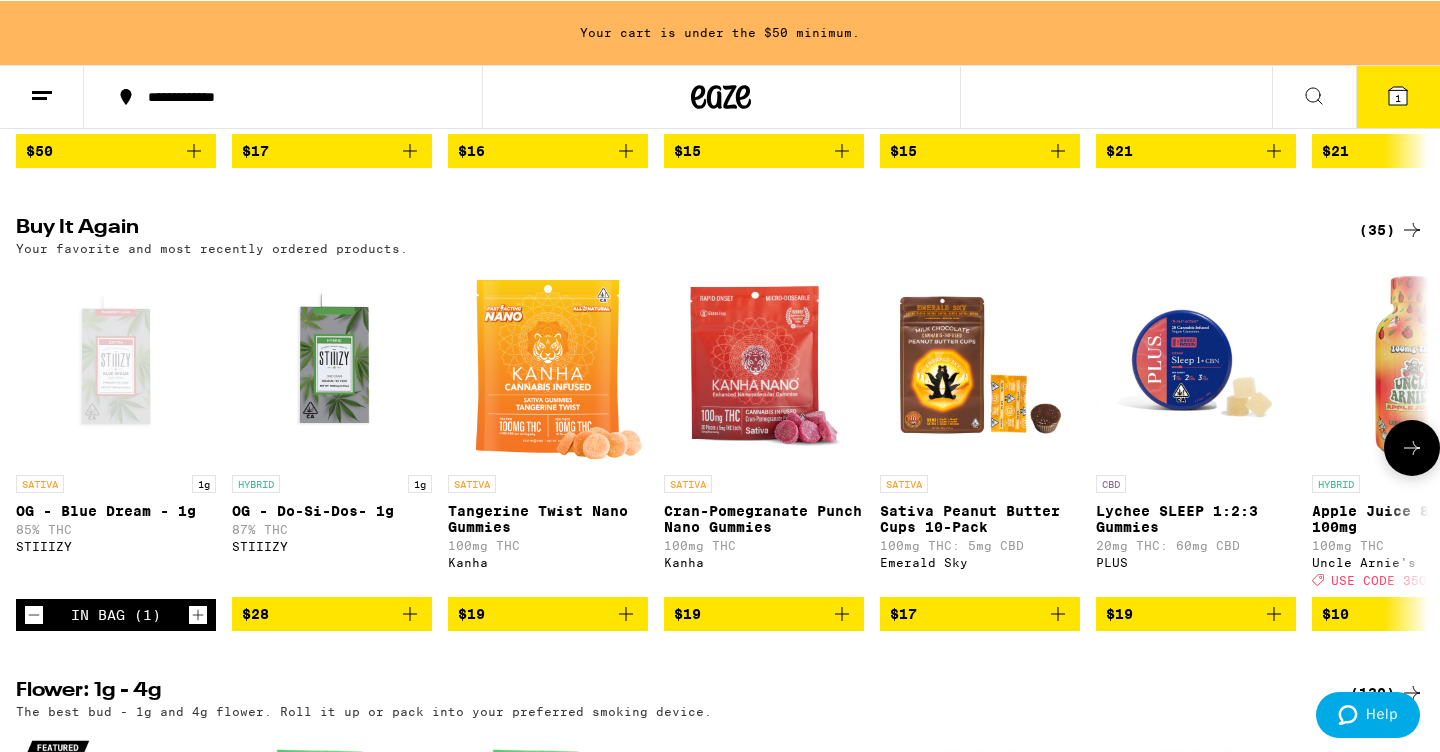 scroll, scrollTop: 1128, scrollLeft: 0, axis: vertical 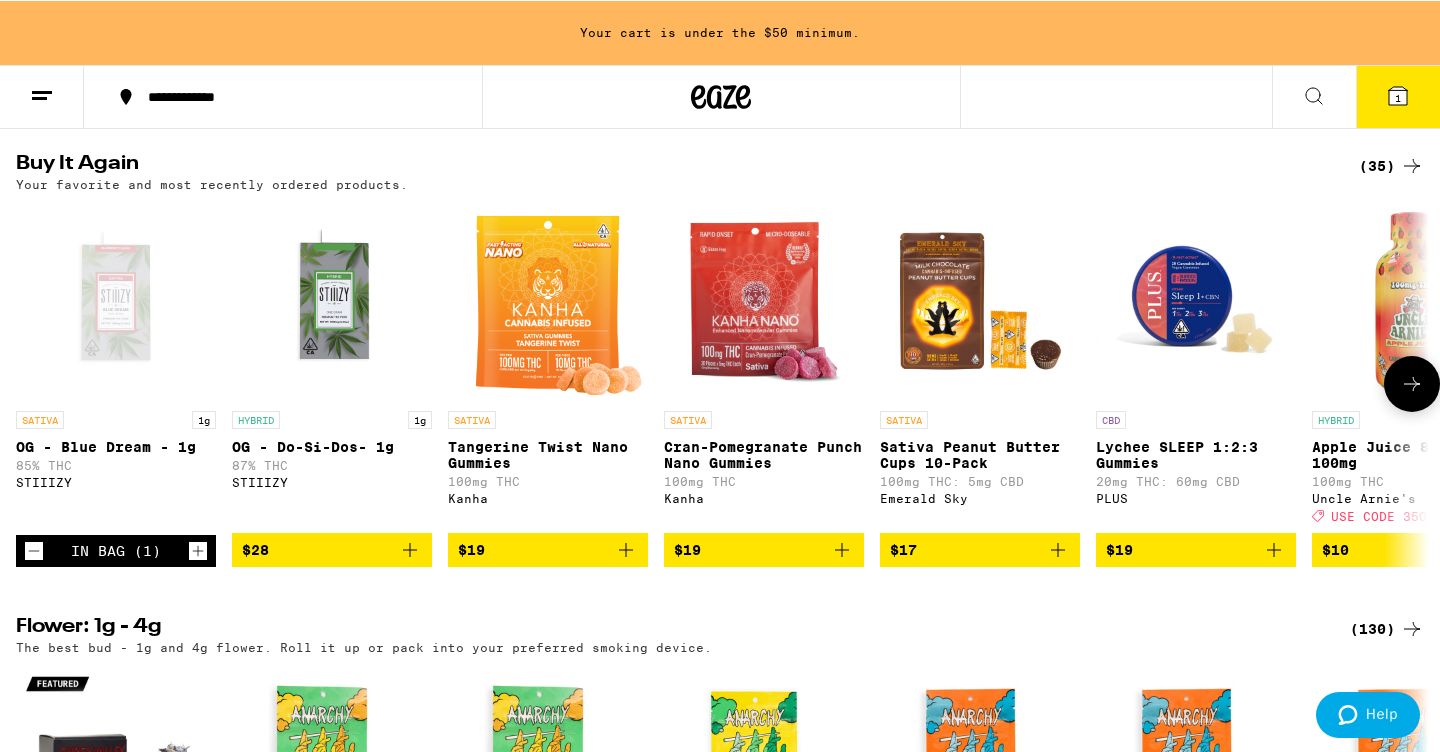 click 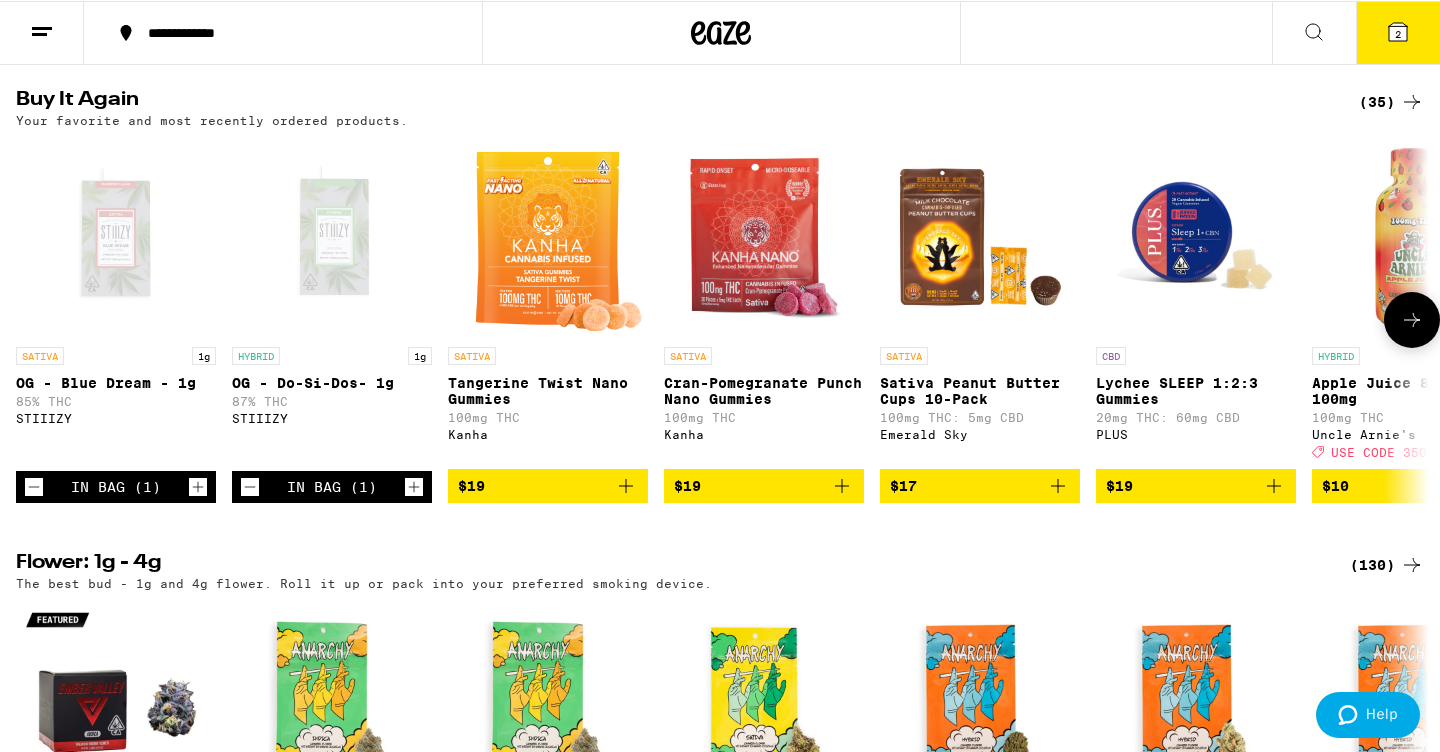 scroll, scrollTop: 1064, scrollLeft: 0, axis: vertical 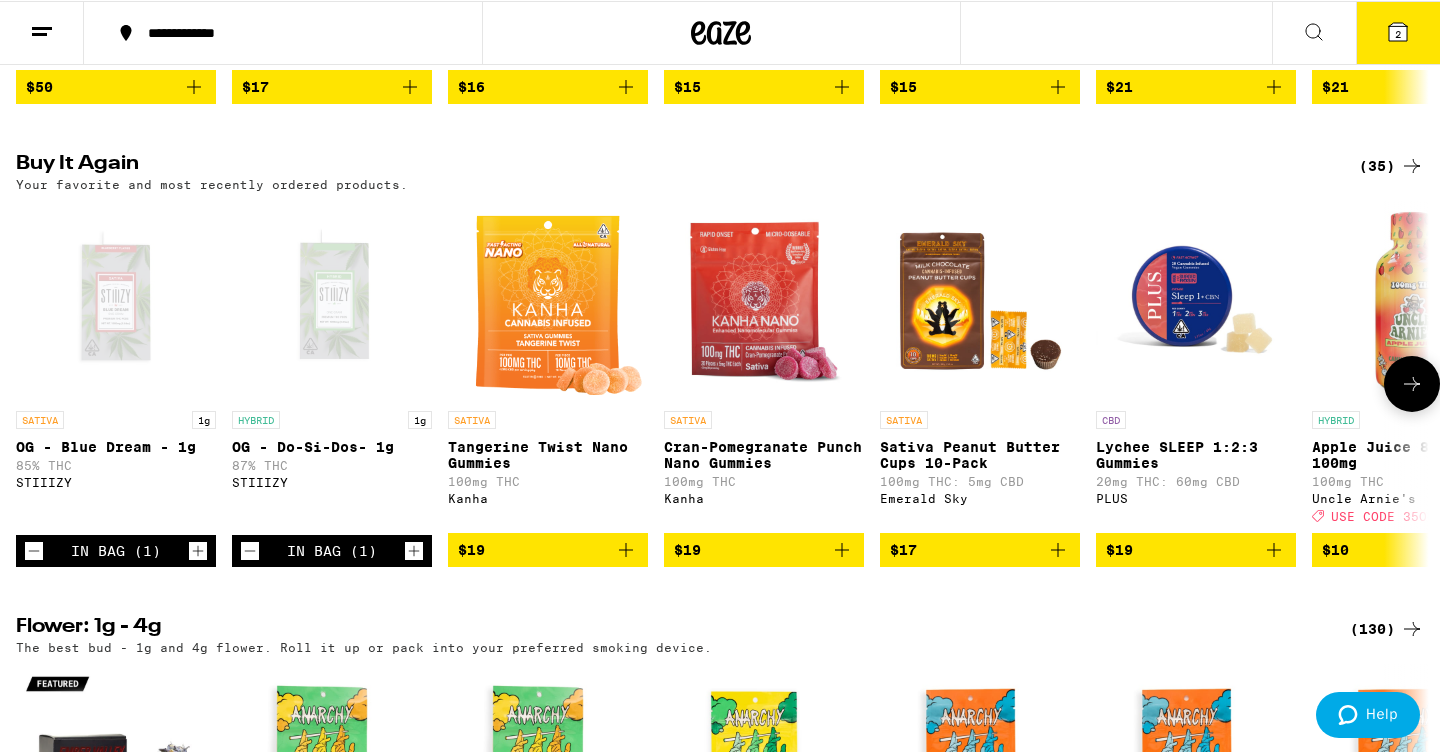 click 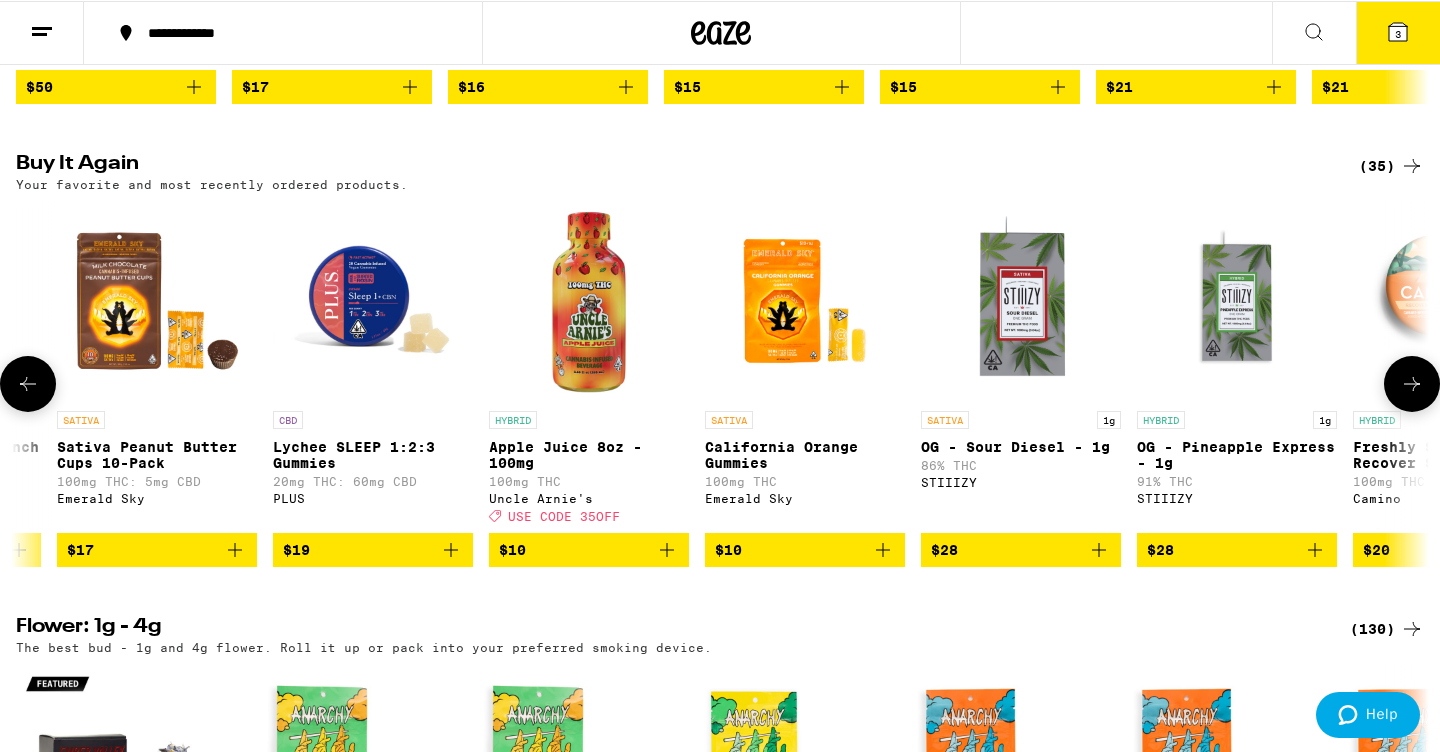 scroll, scrollTop: 0, scrollLeft: 857, axis: horizontal 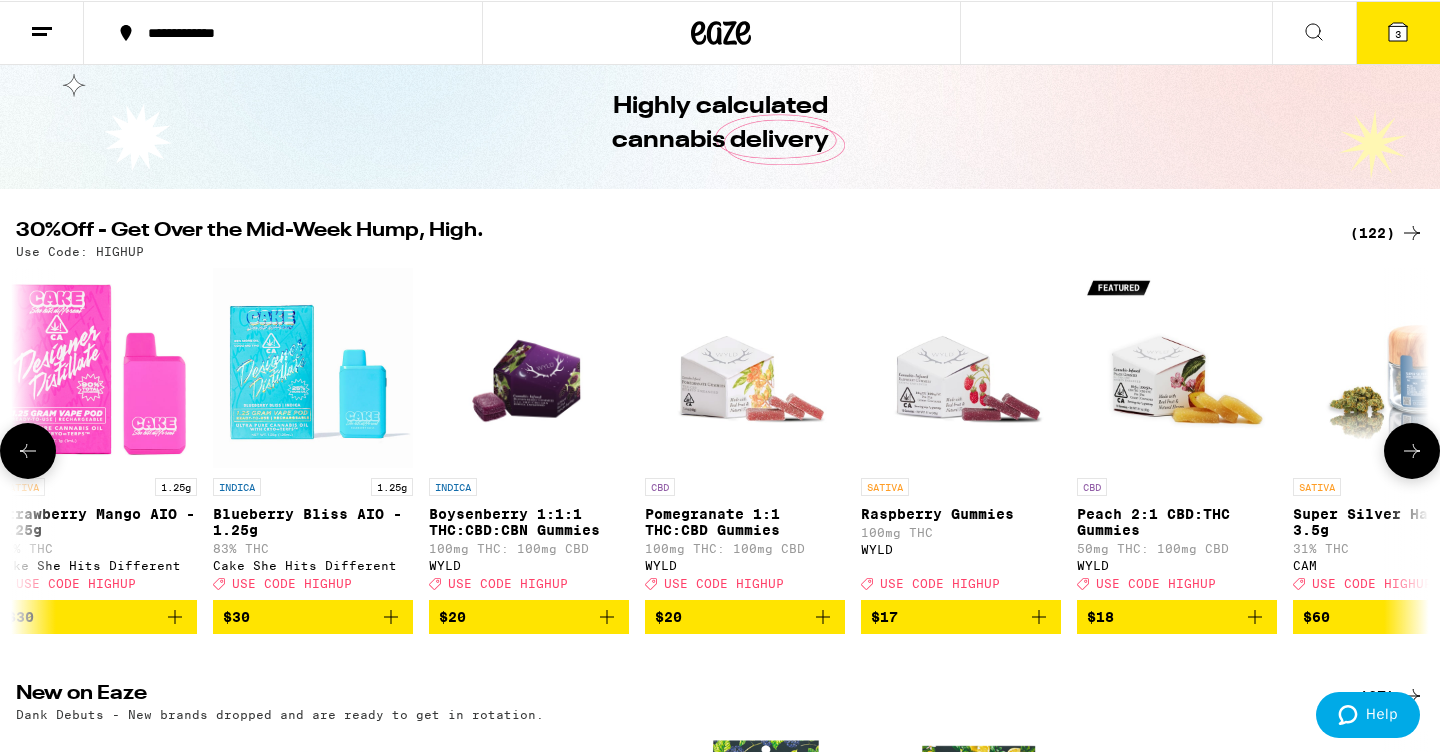 click on "Boysenberry 1:1:1 THC:CBD:CBN Gummies" at bounding box center (529, 521) 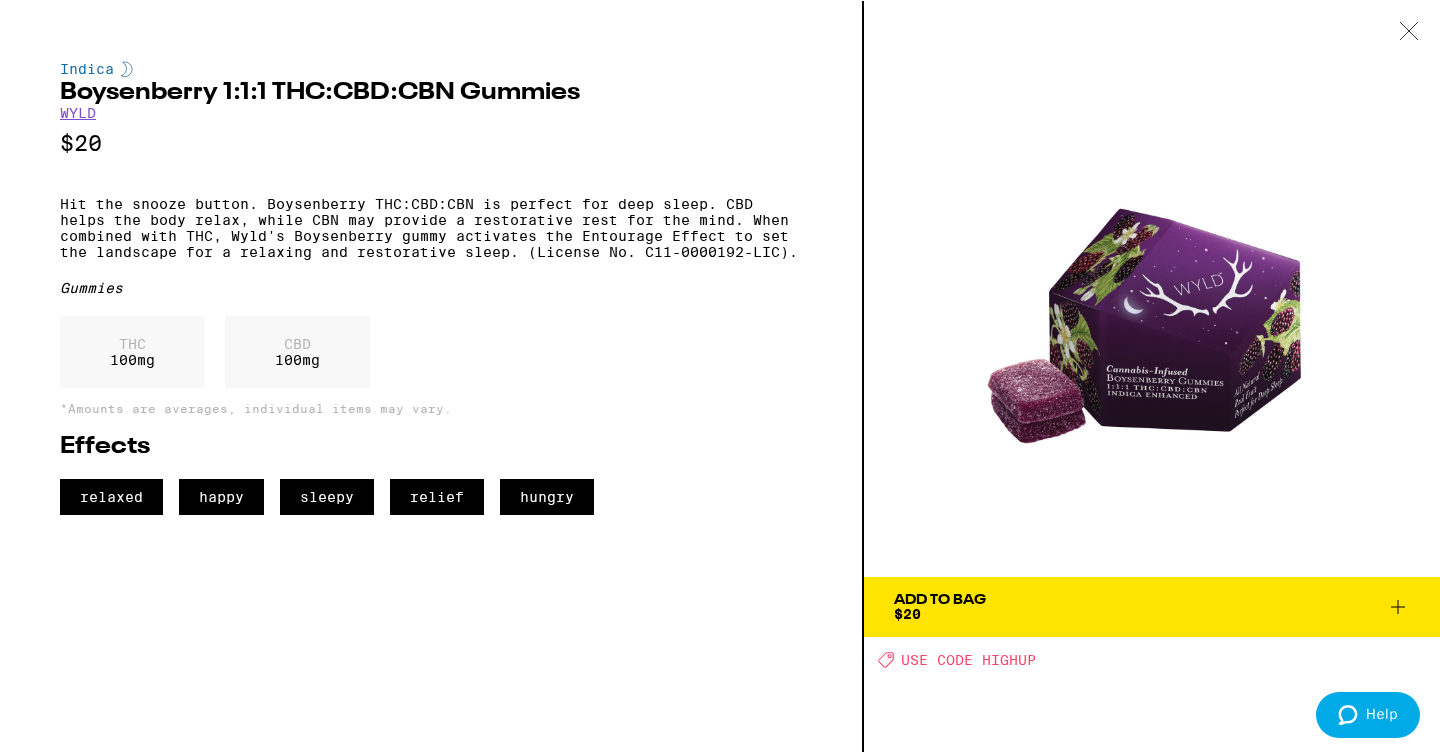 click 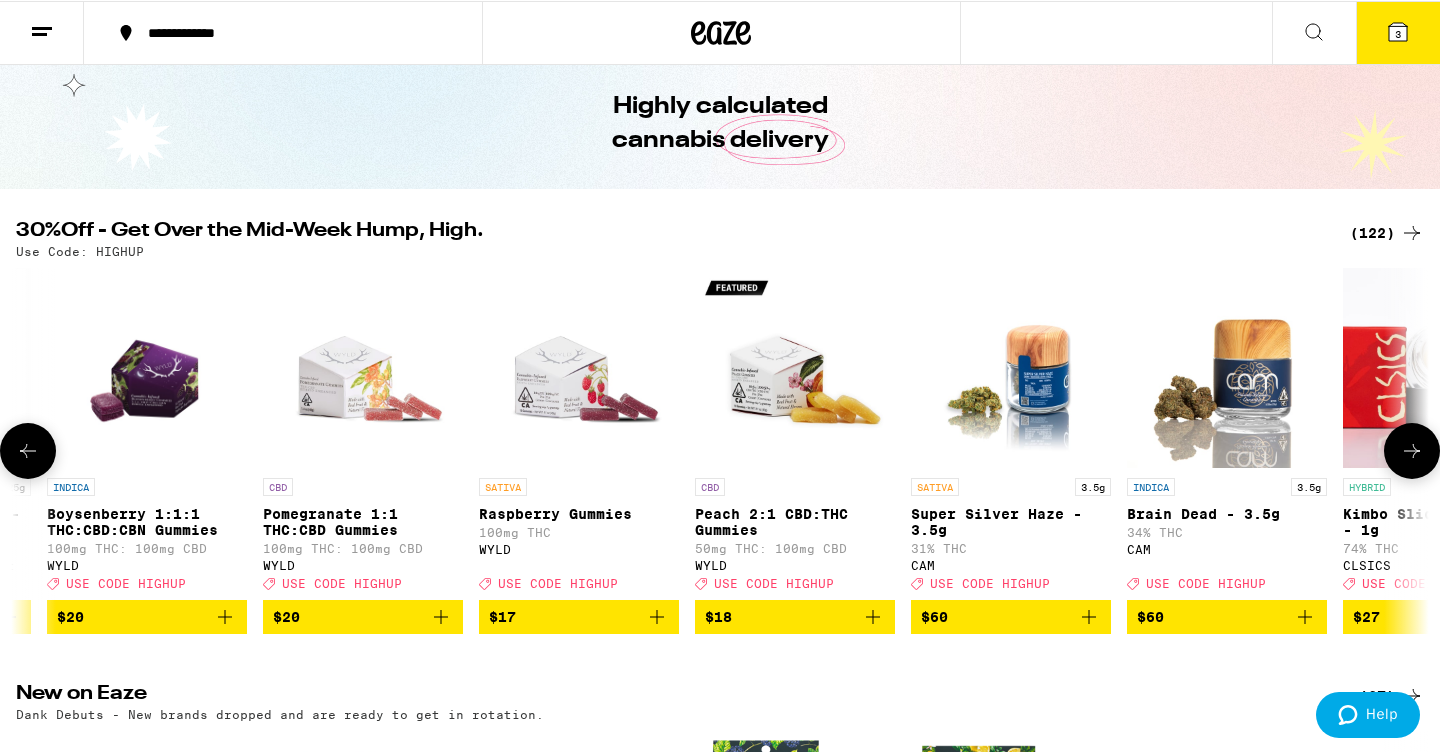 scroll, scrollTop: 0, scrollLeft: 2142, axis: horizontal 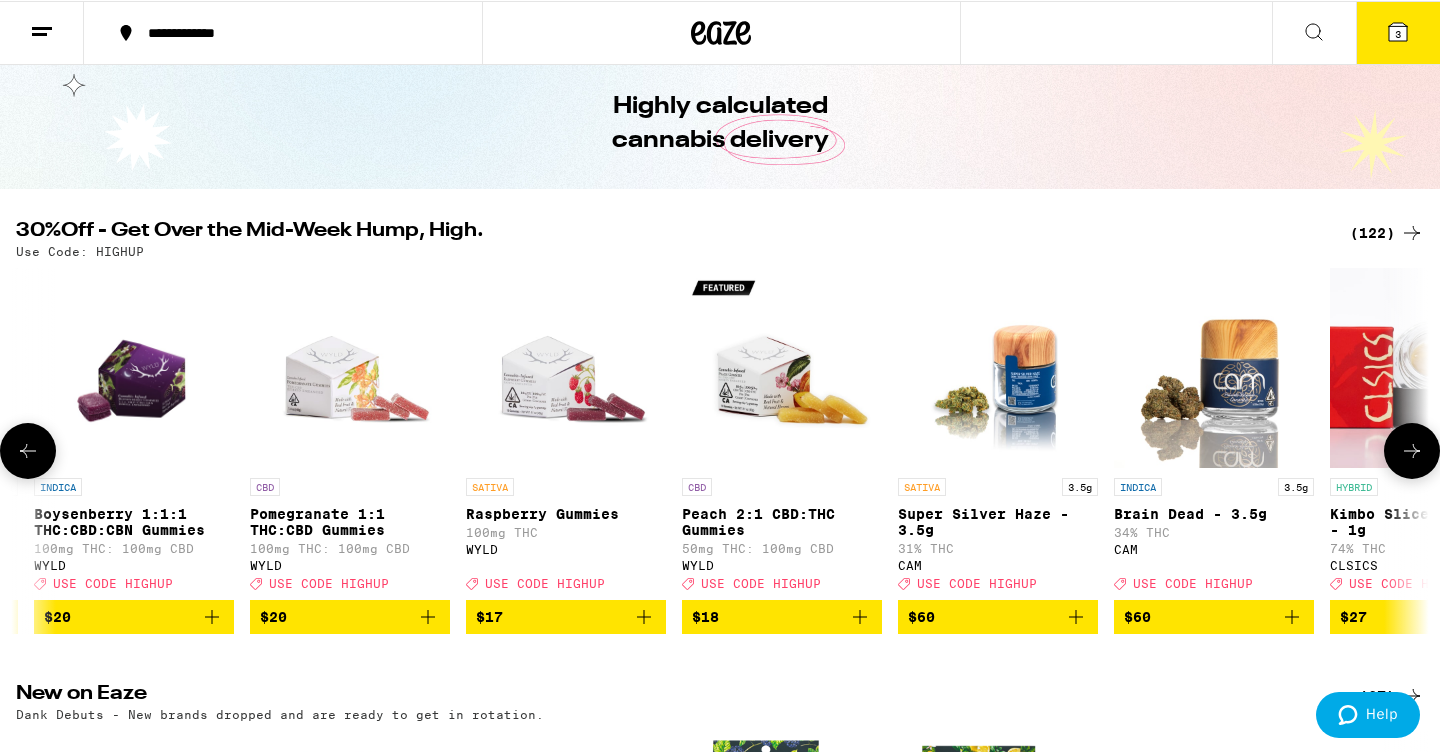 click on "Pomegranate 1:1 THC:CBD Gummies" at bounding box center [350, 521] 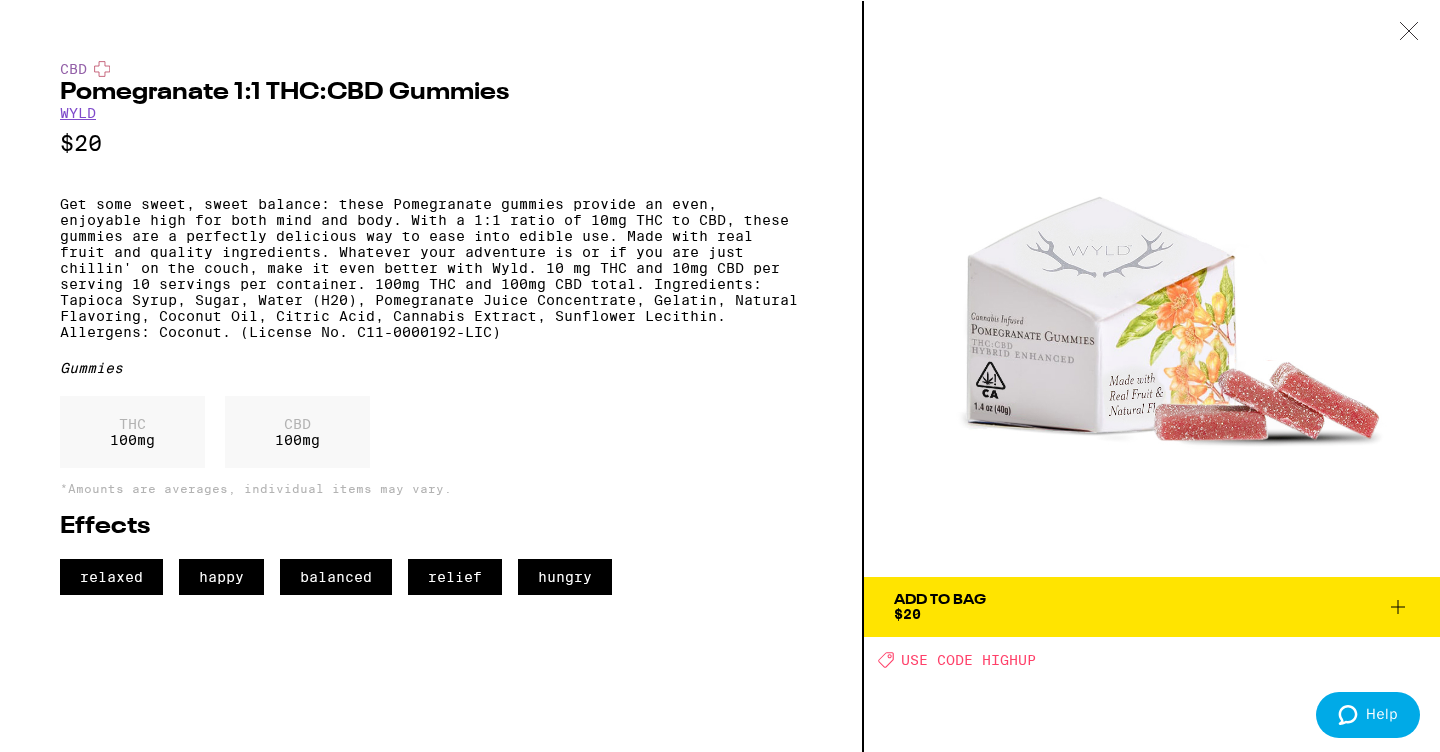 click at bounding box center [1152, 288] 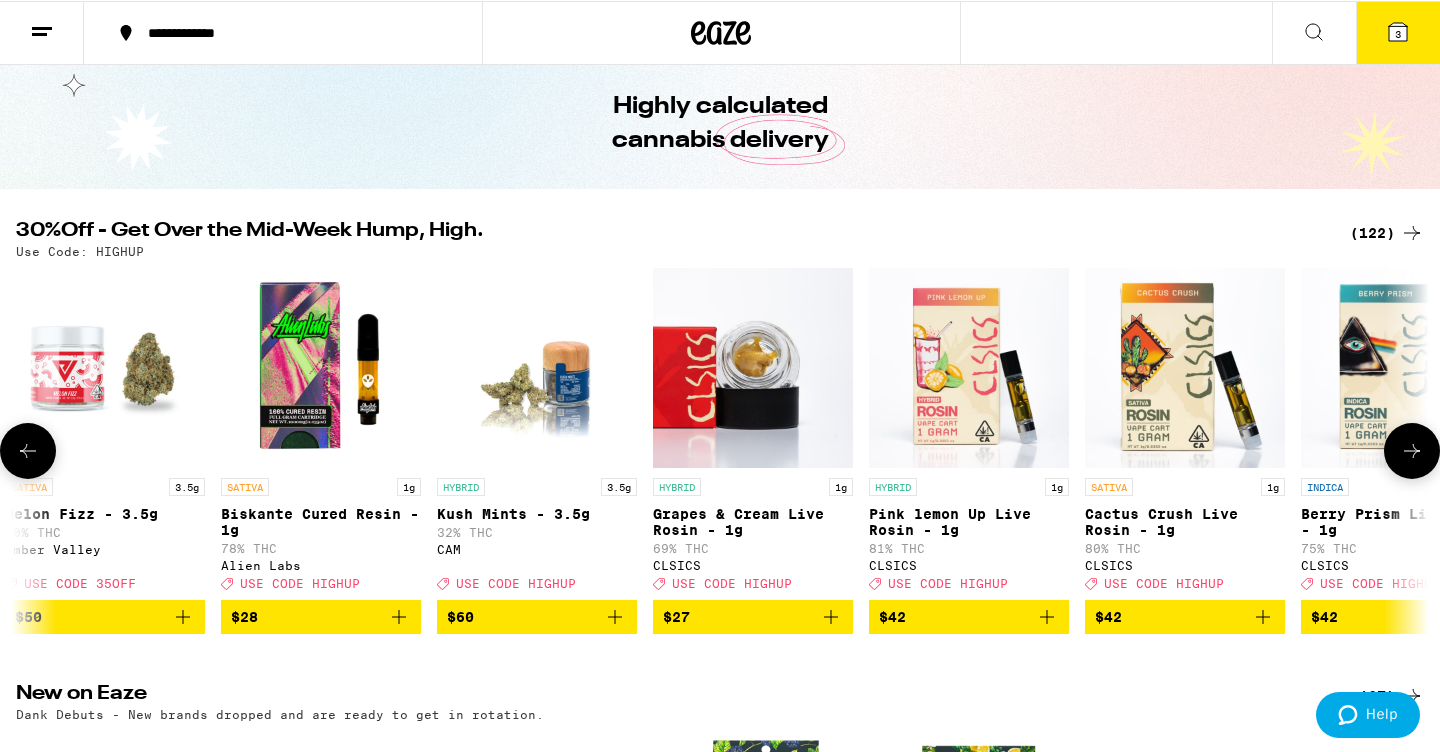 scroll, scrollTop: 0, scrollLeft: 24944, axis: horizontal 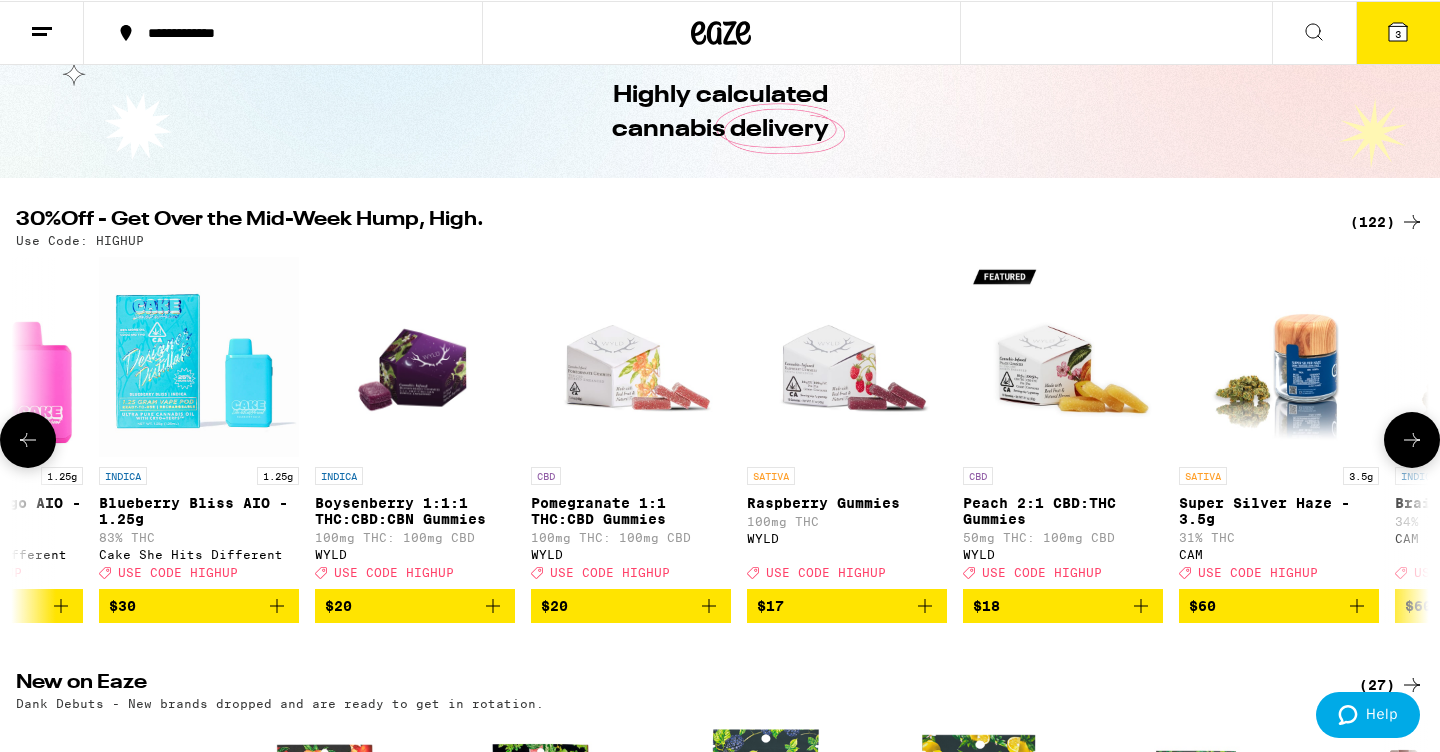 click on "$20" at bounding box center [415, 605] 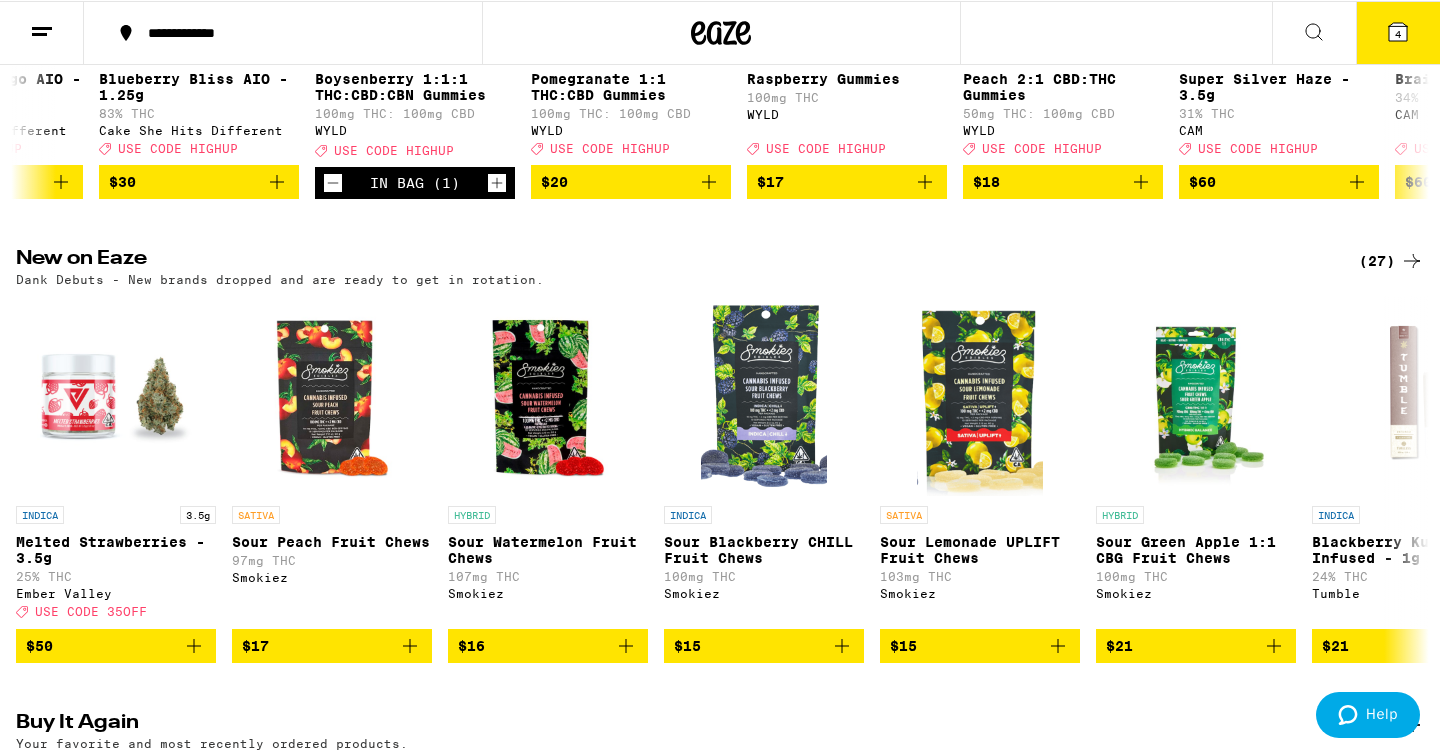 scroll, scrollTop: 507, scrollLeft: 0, axis: vertical 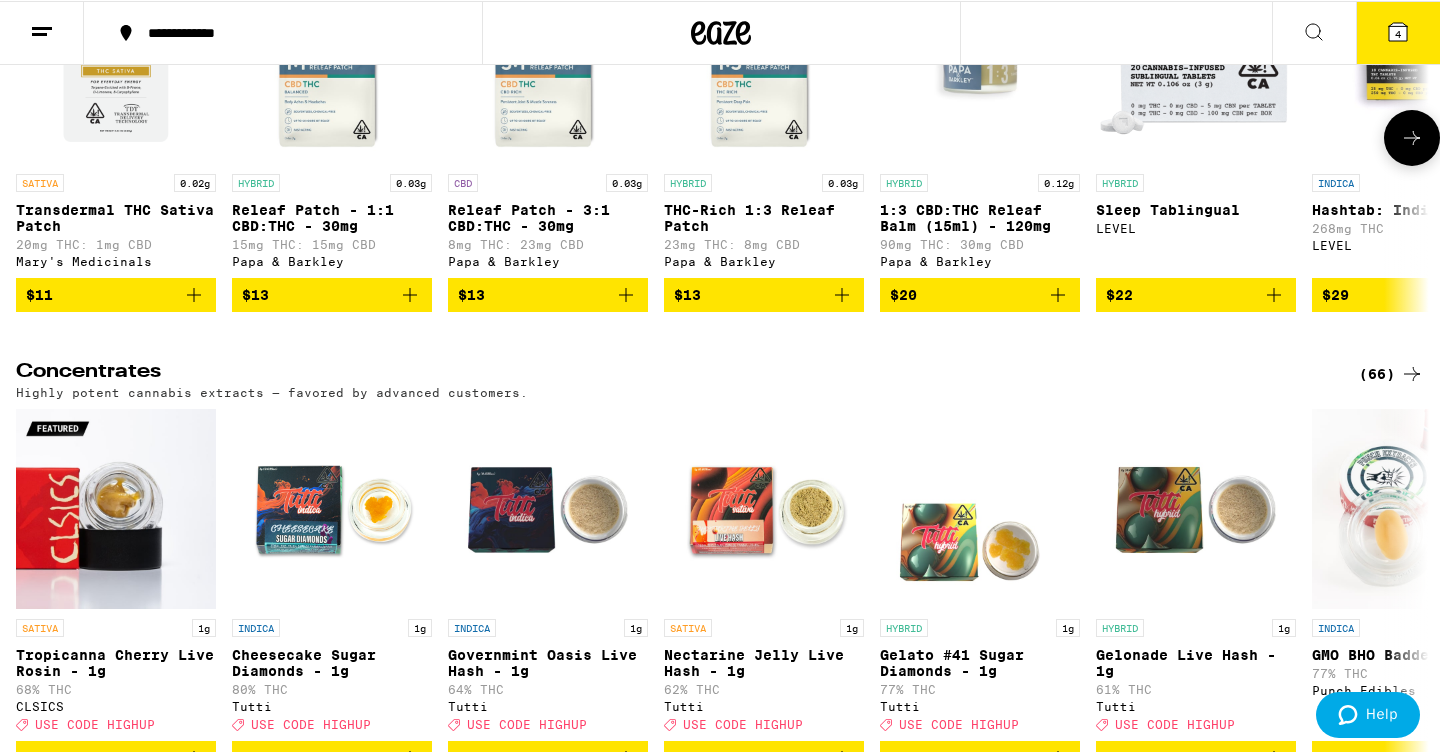 click on "Releaf Patch - 3:1 CBD:THC - 30mg" at bounding box center [548, 217] 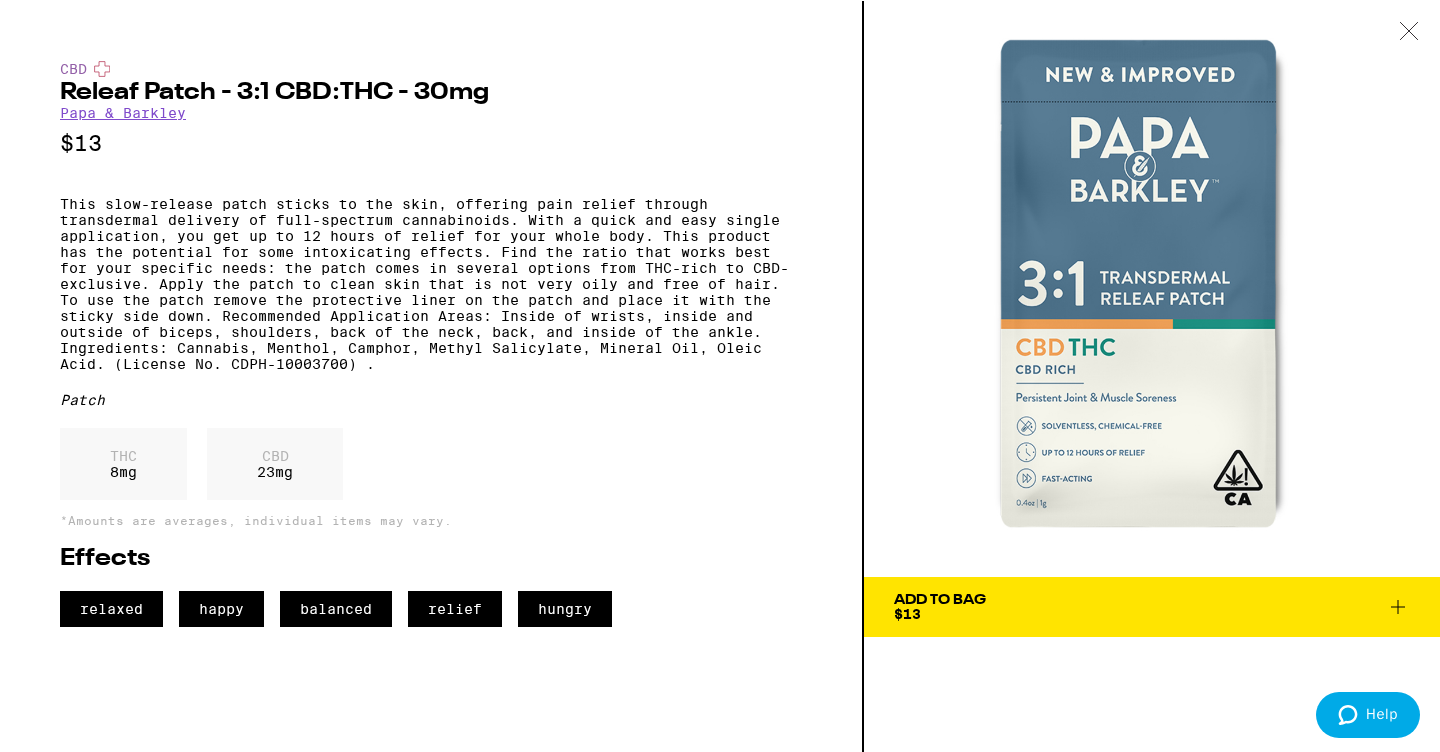 click at bounding box center [1409, 31] 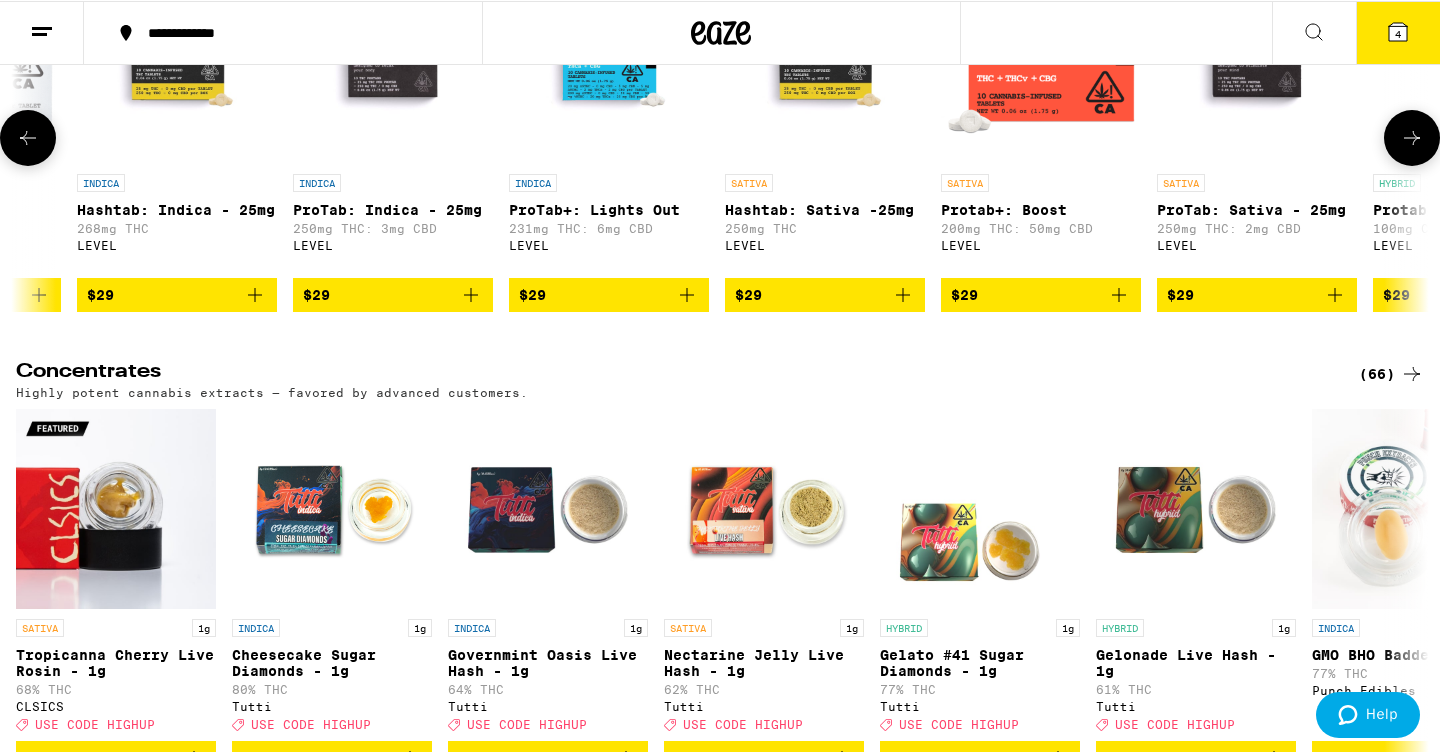 scroll, scrollTop: 0, scrollLeft: 1236, axis: horizontal 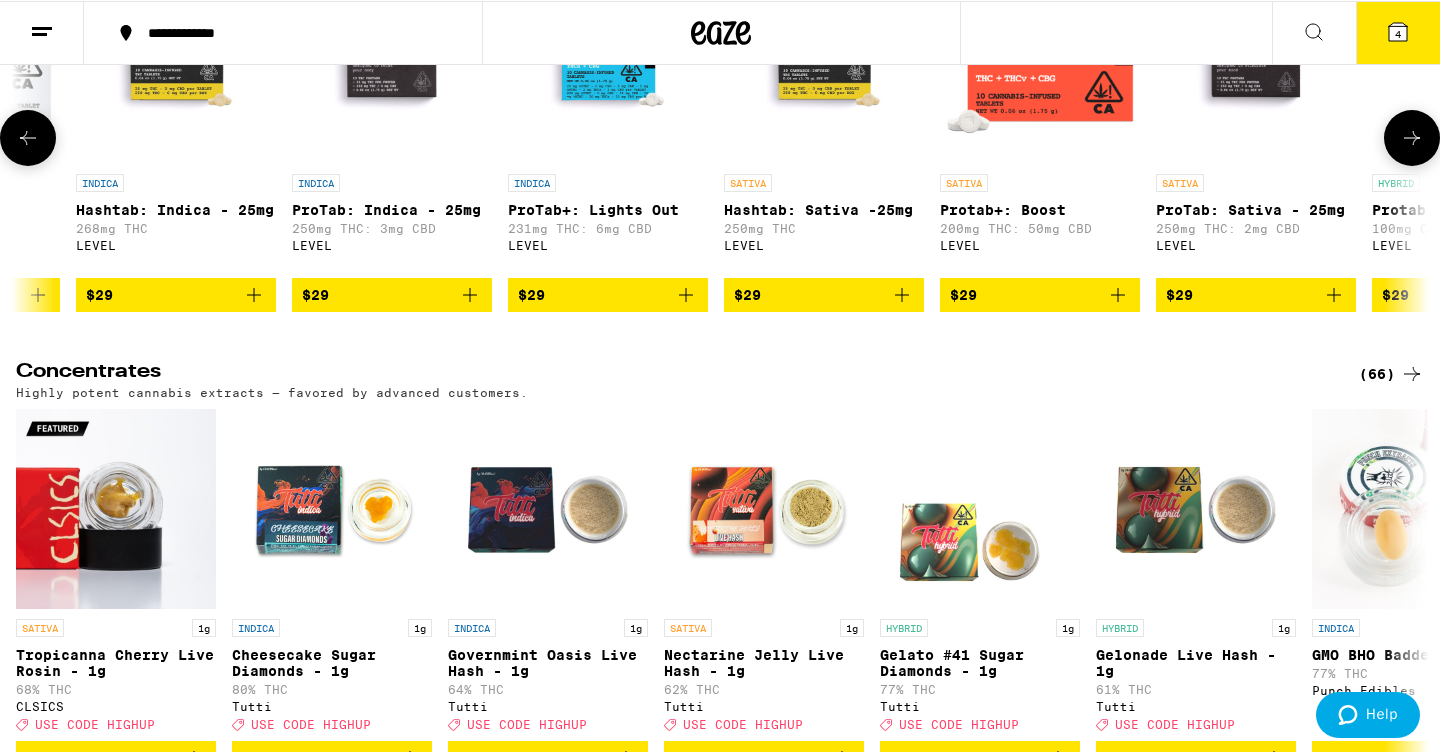 click on "ProTab+: Lights Out" at bounding box center (608, 209) 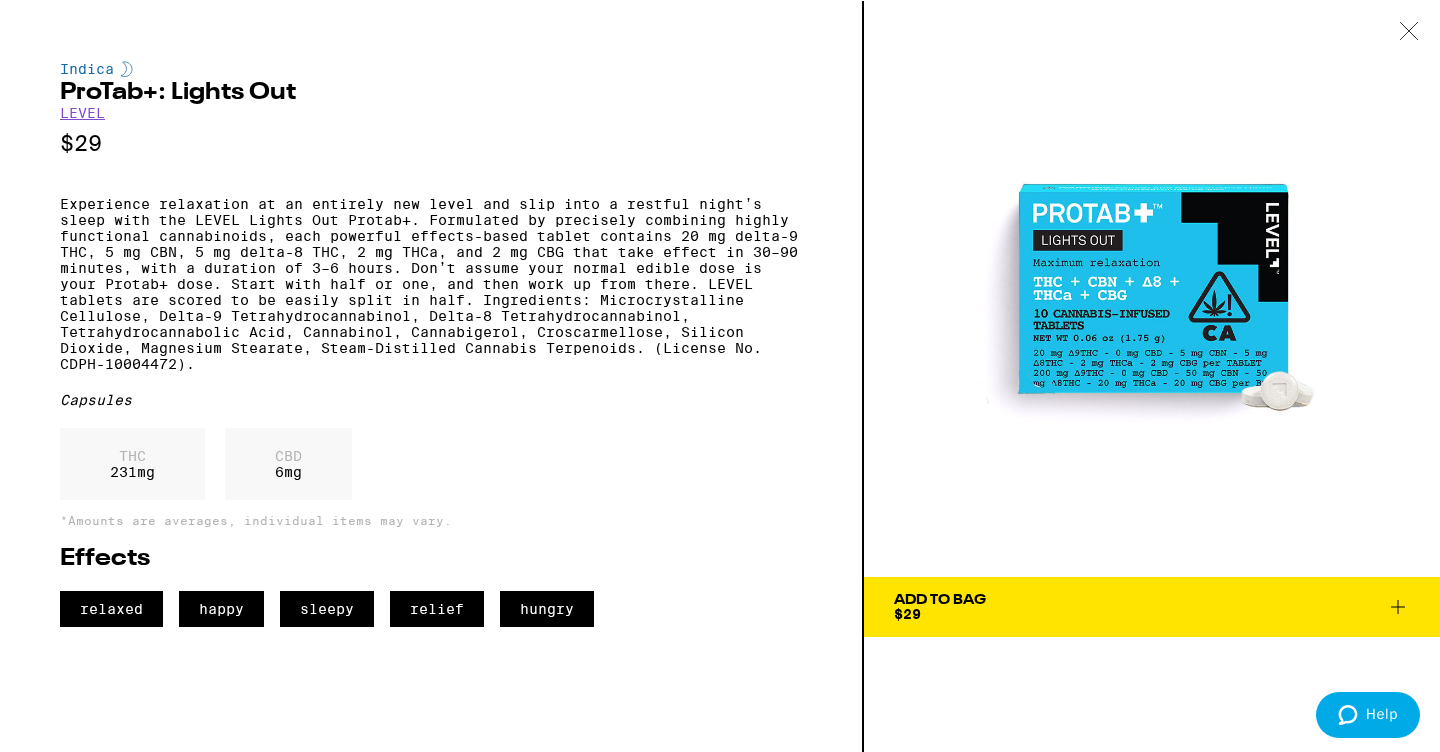 click 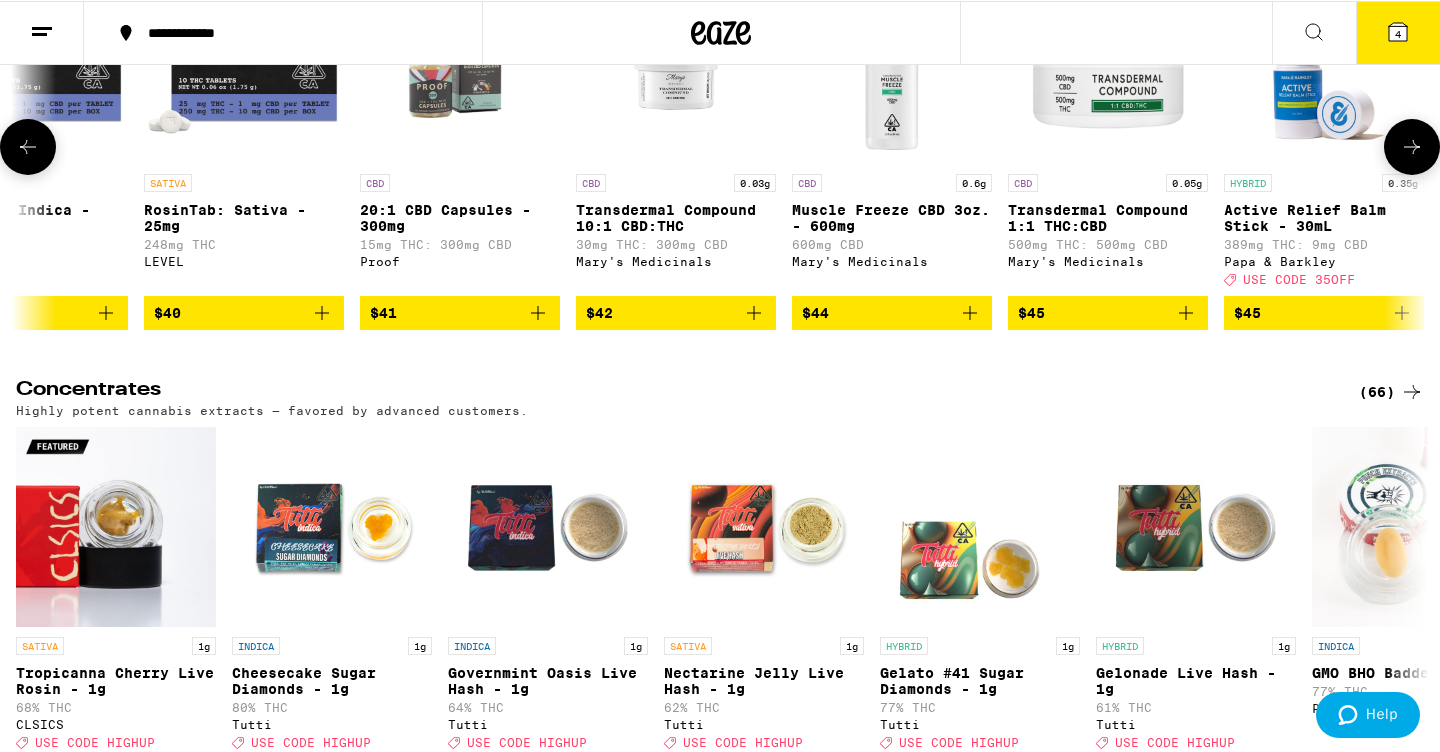 scroll, scrollTop: 0, scrollLeft: 4206, axis: horizontal 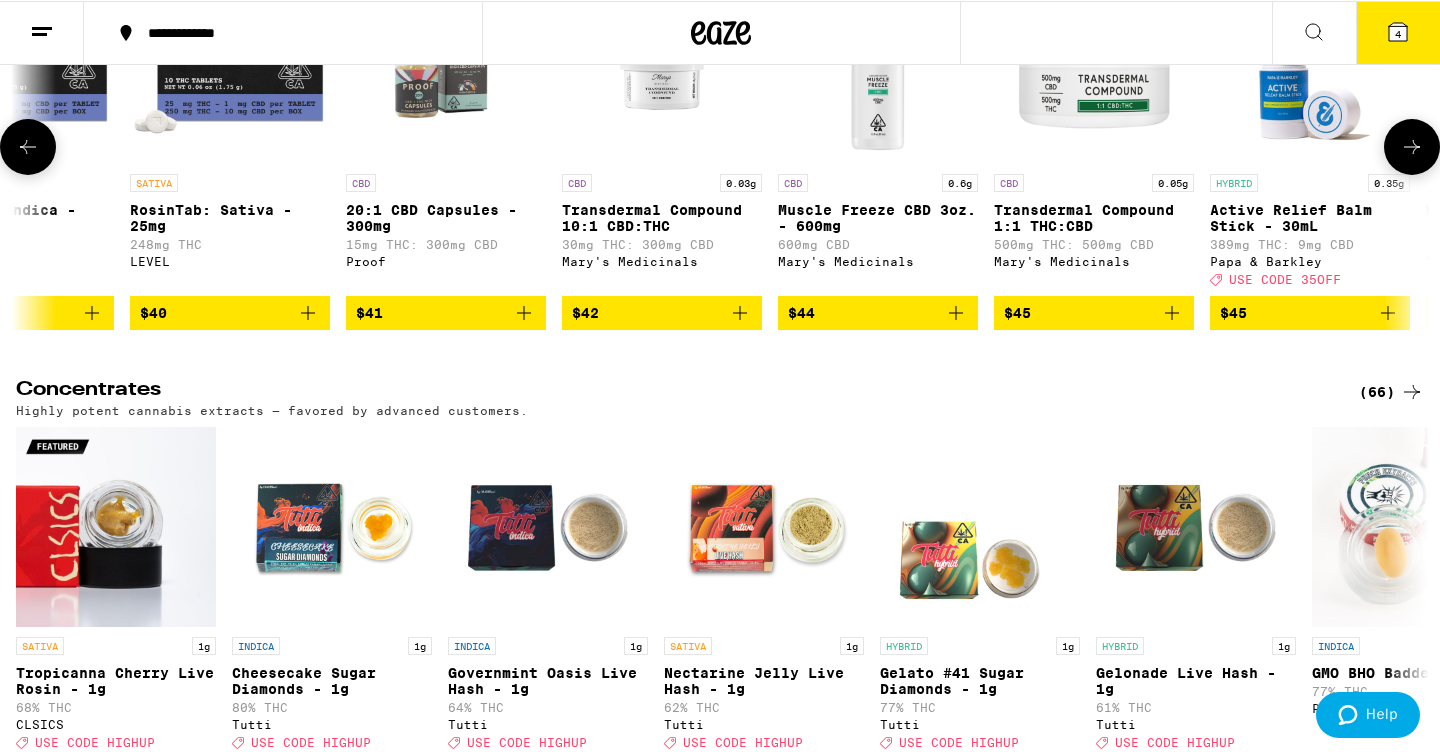 click at bounding box center [662, 63] 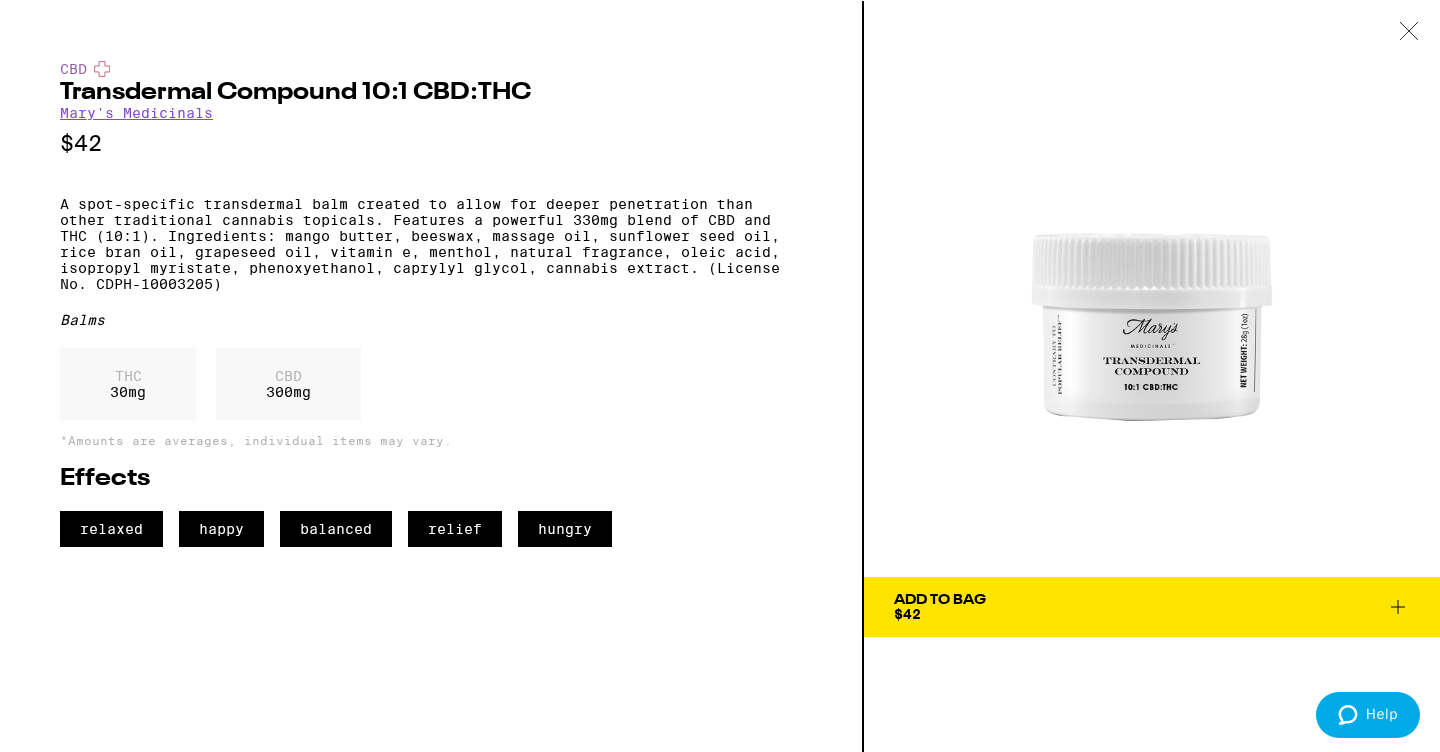 click 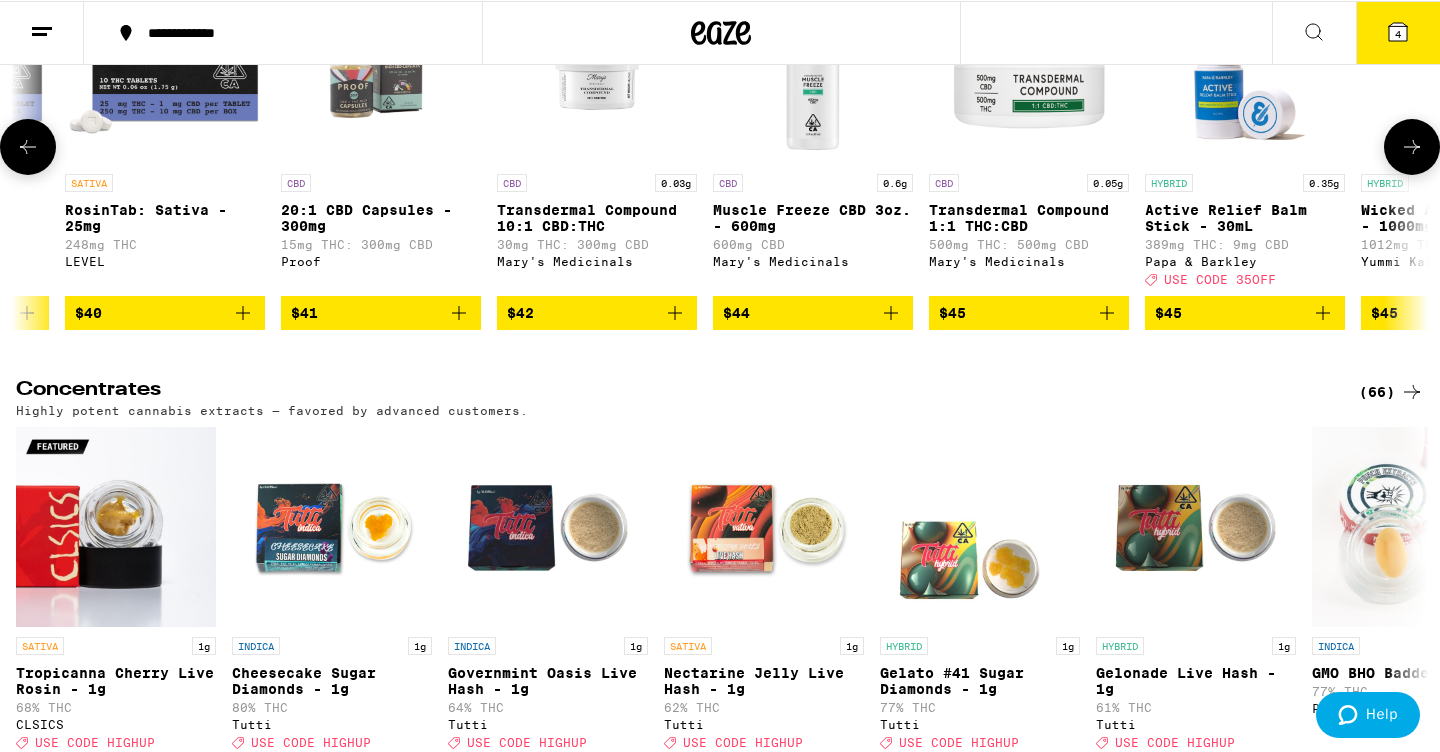 scroll, scrollTop: 0, scrollLeft: 4272, axis: horizontal 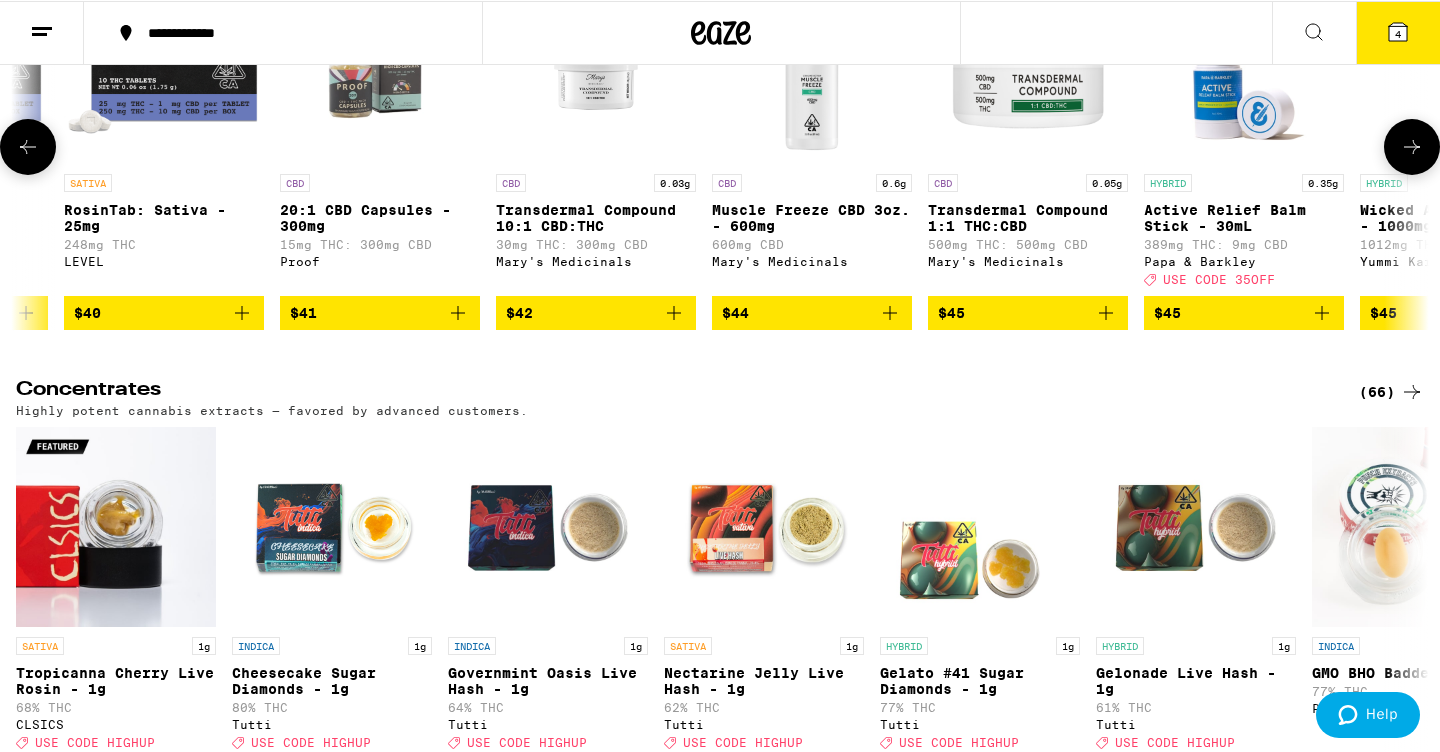 click on "Muscle Freeze CBD 3oz. - 600mg" at bounding box center (812, 217) 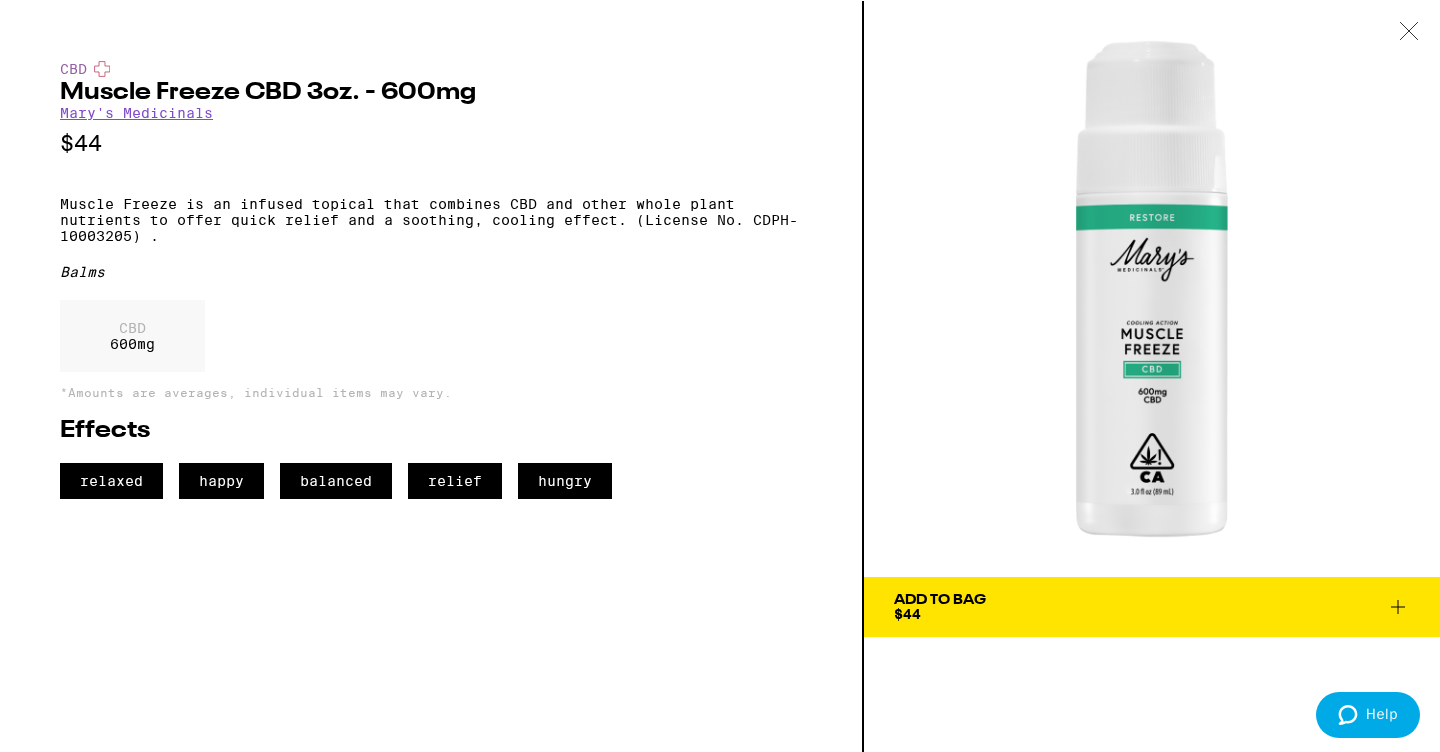 click 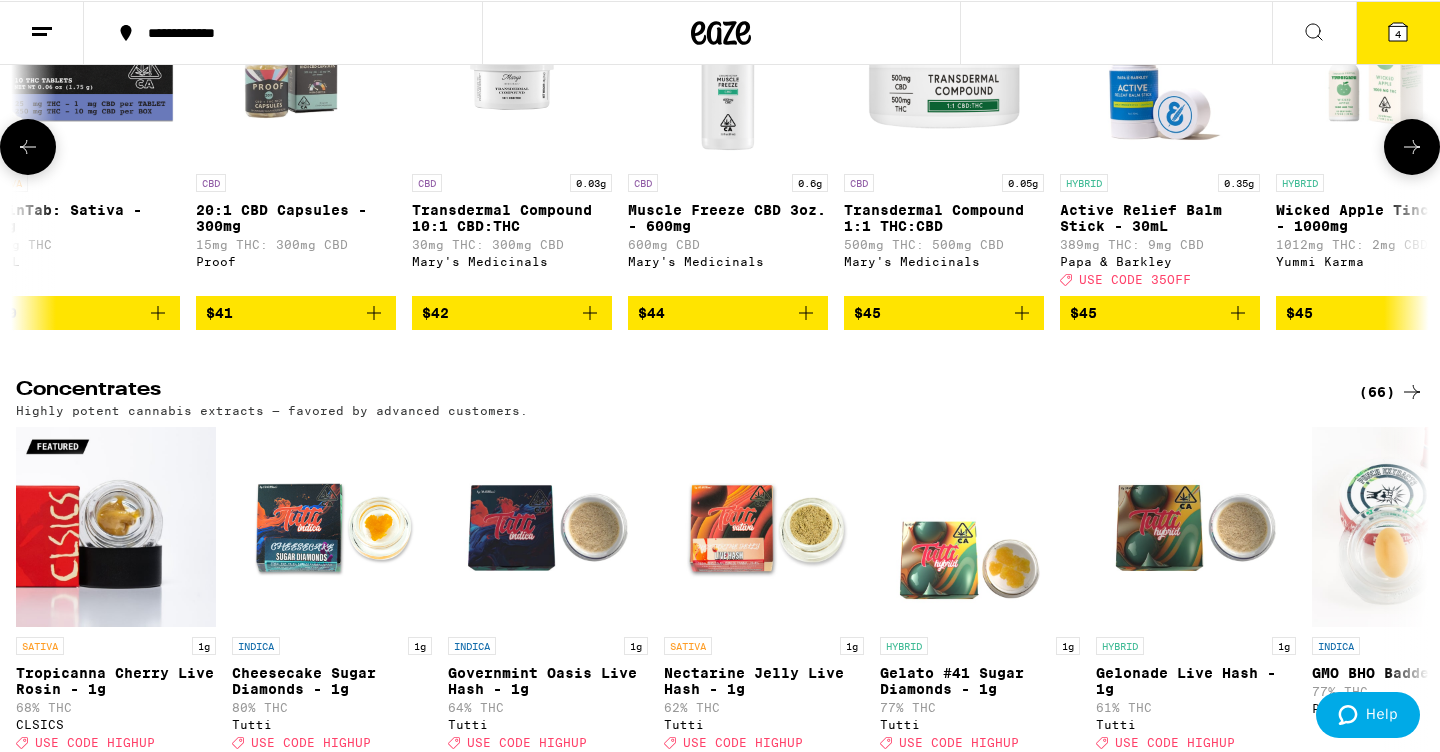 scroll, scrollTop: 0, scrollLeft: 4361, axis: horizontal 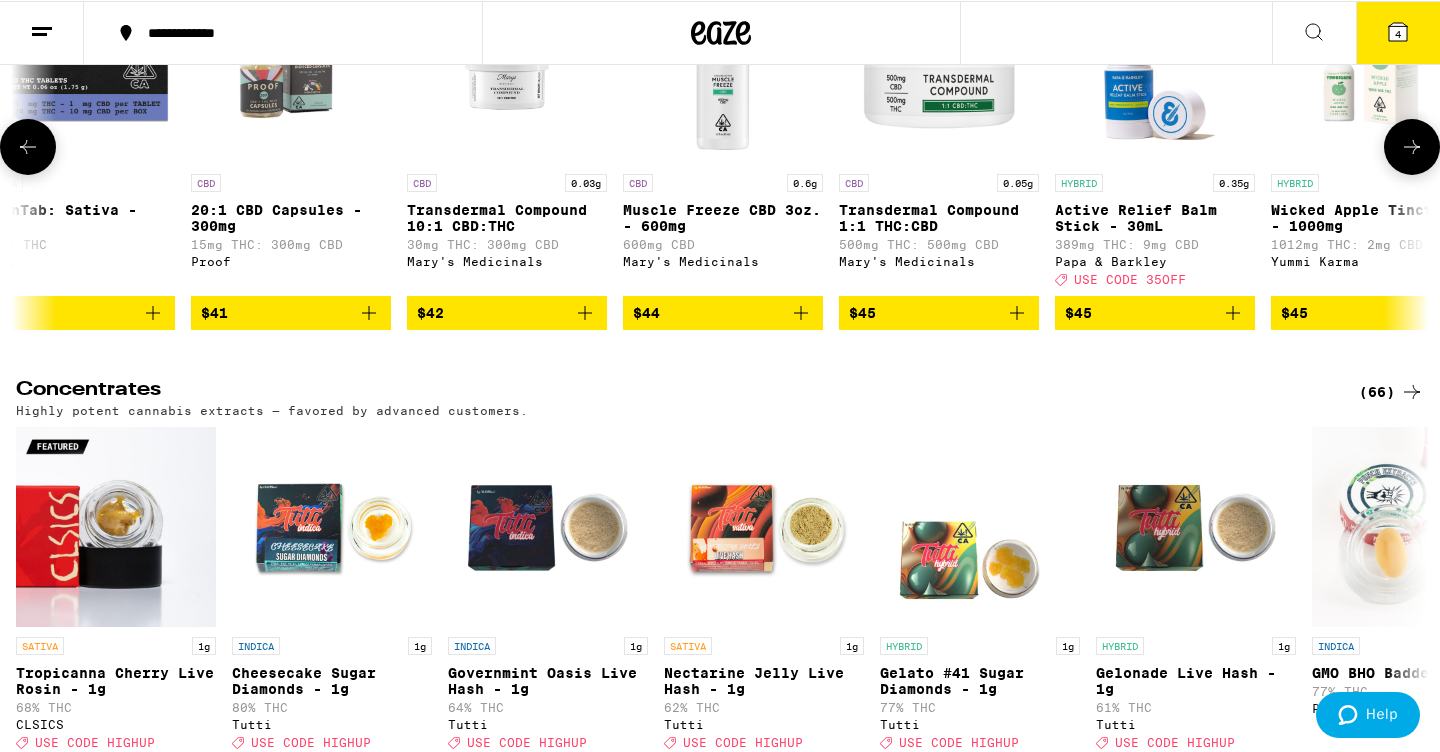 click on "Active Relief Balm Stick - 30mL" at bounding box center [1155, 217] 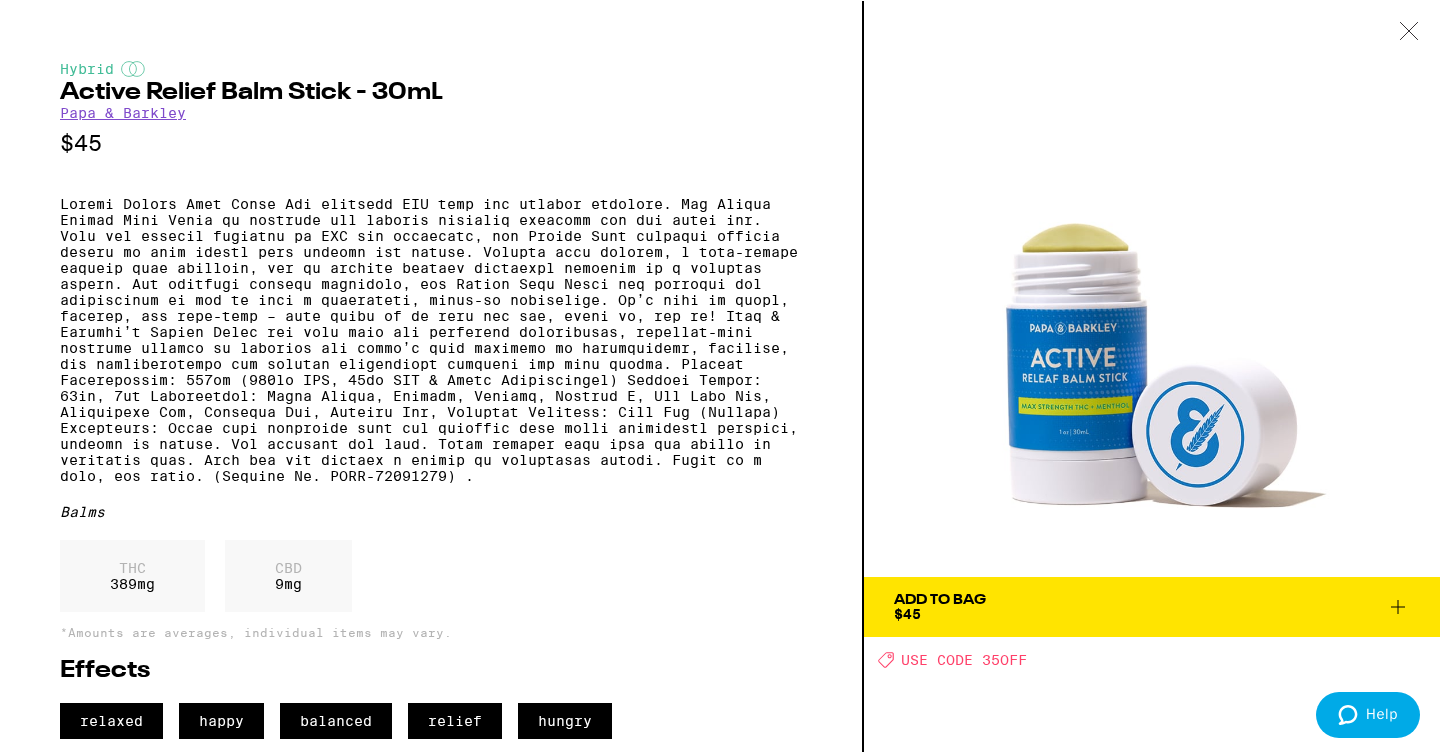 click 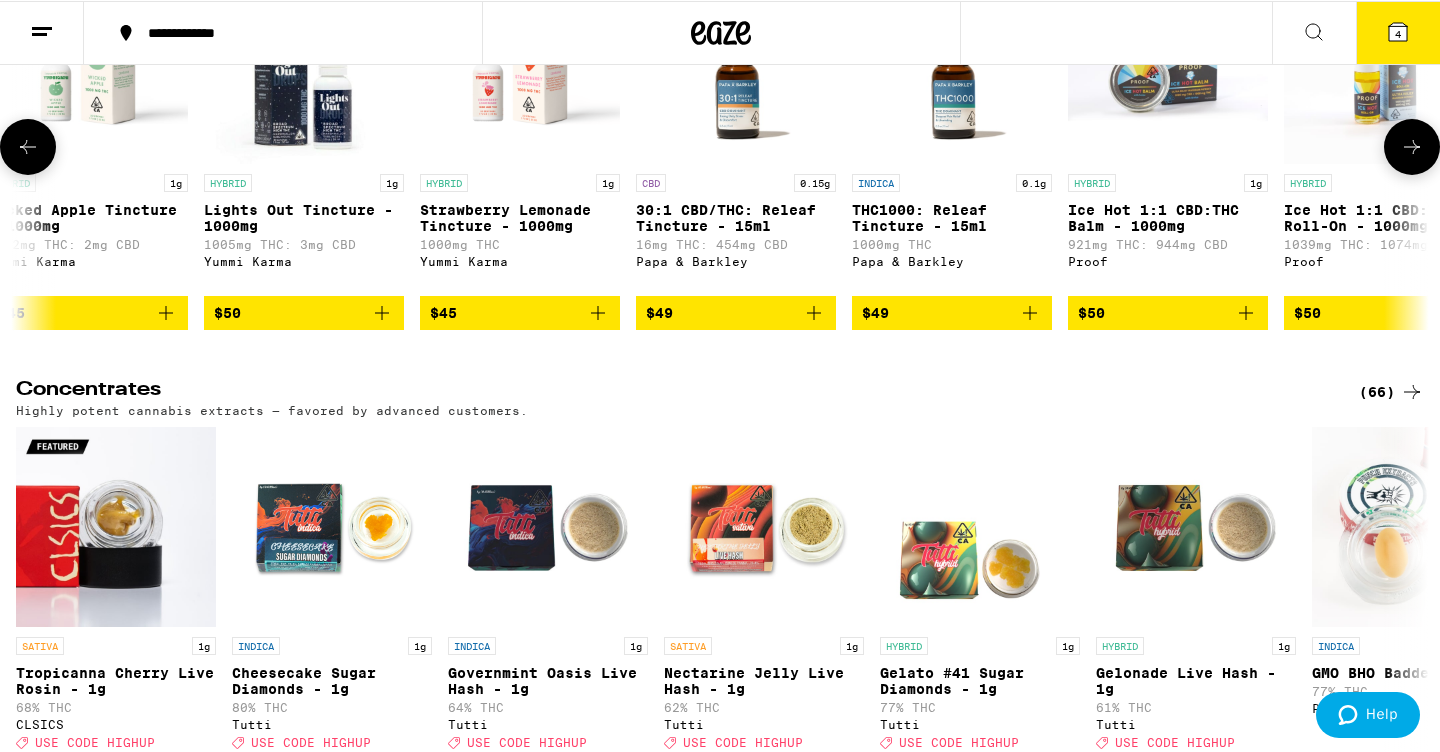 scroll, scrollTop: 0, scrollLeft: 5645, axis: horizontal 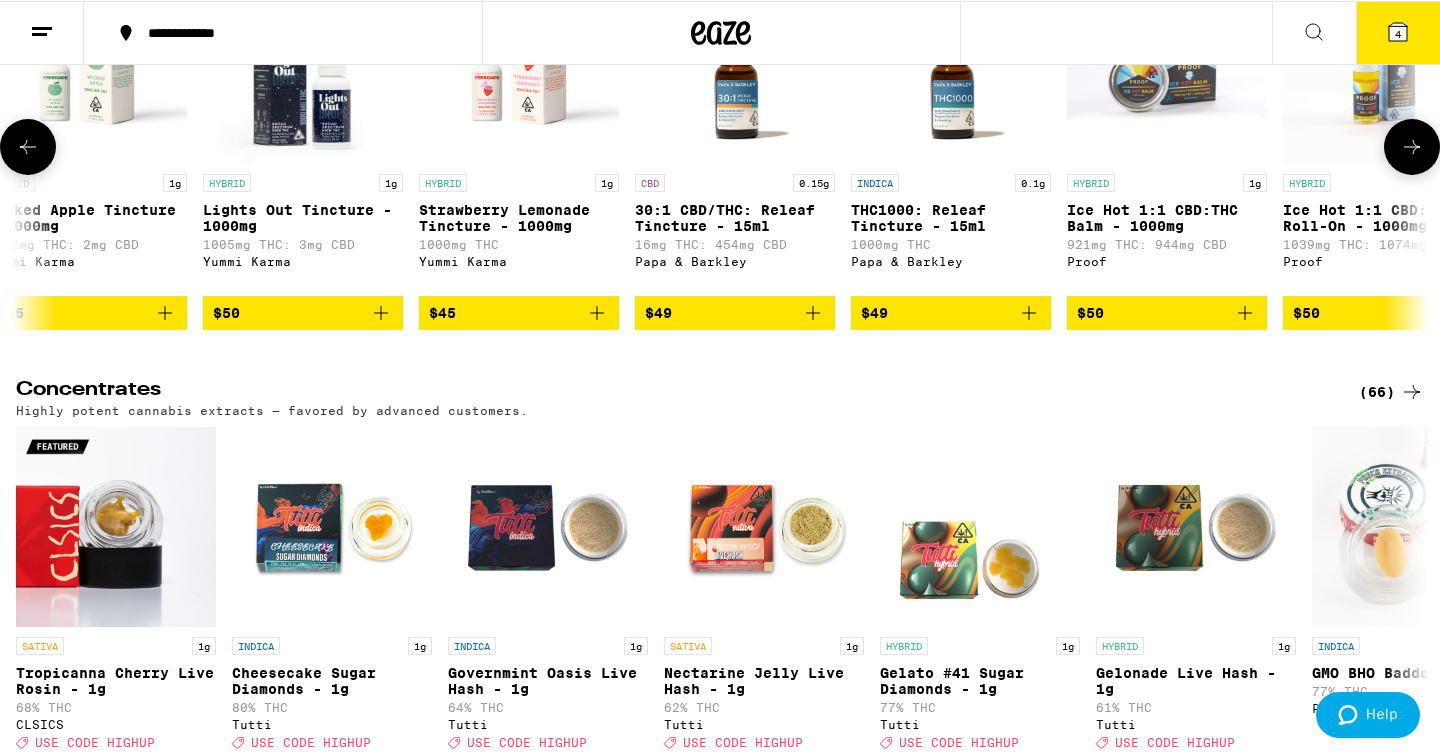 click on "30:1 CBD/THC: Releaf Tincture - 15ml" at bounding box center [735, 217] 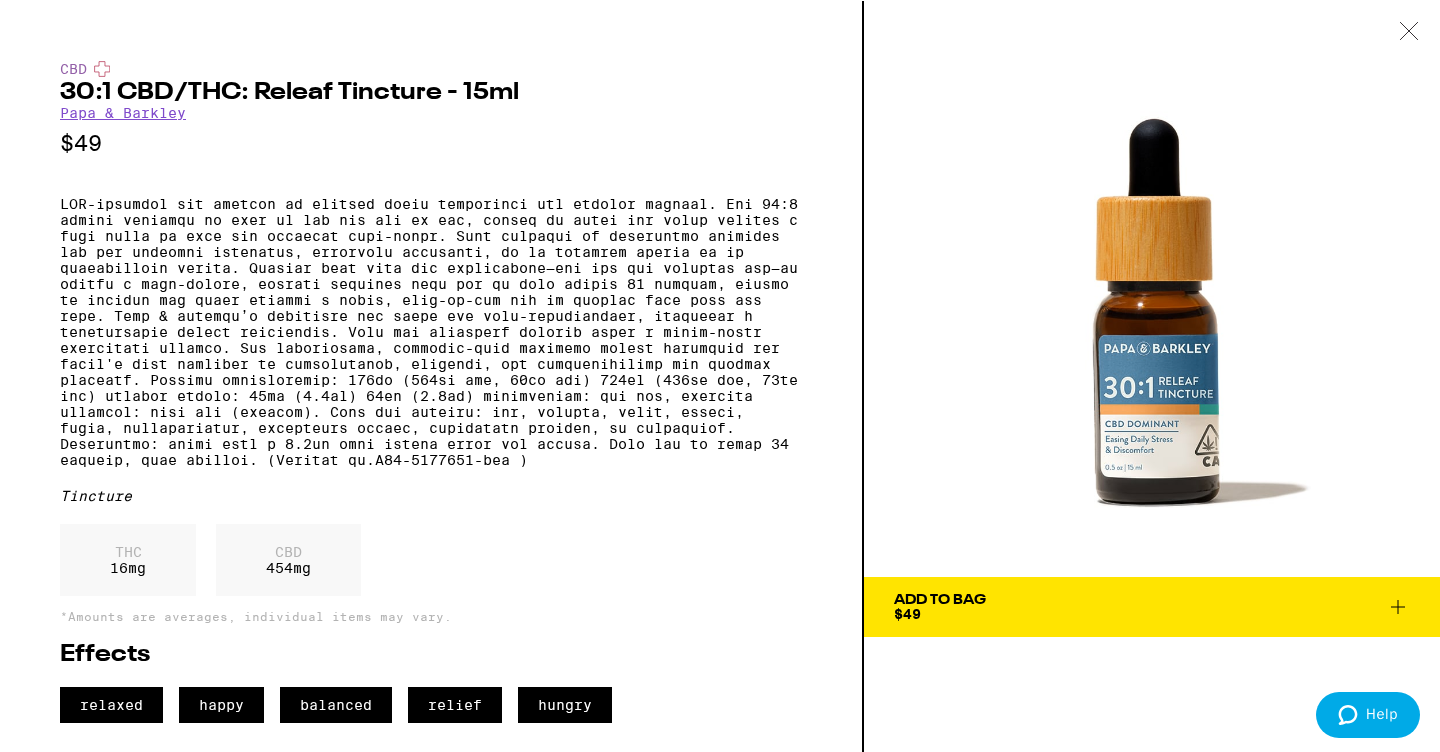 scroll, scrollTop: 0, scrollLeft: 0, axis: both 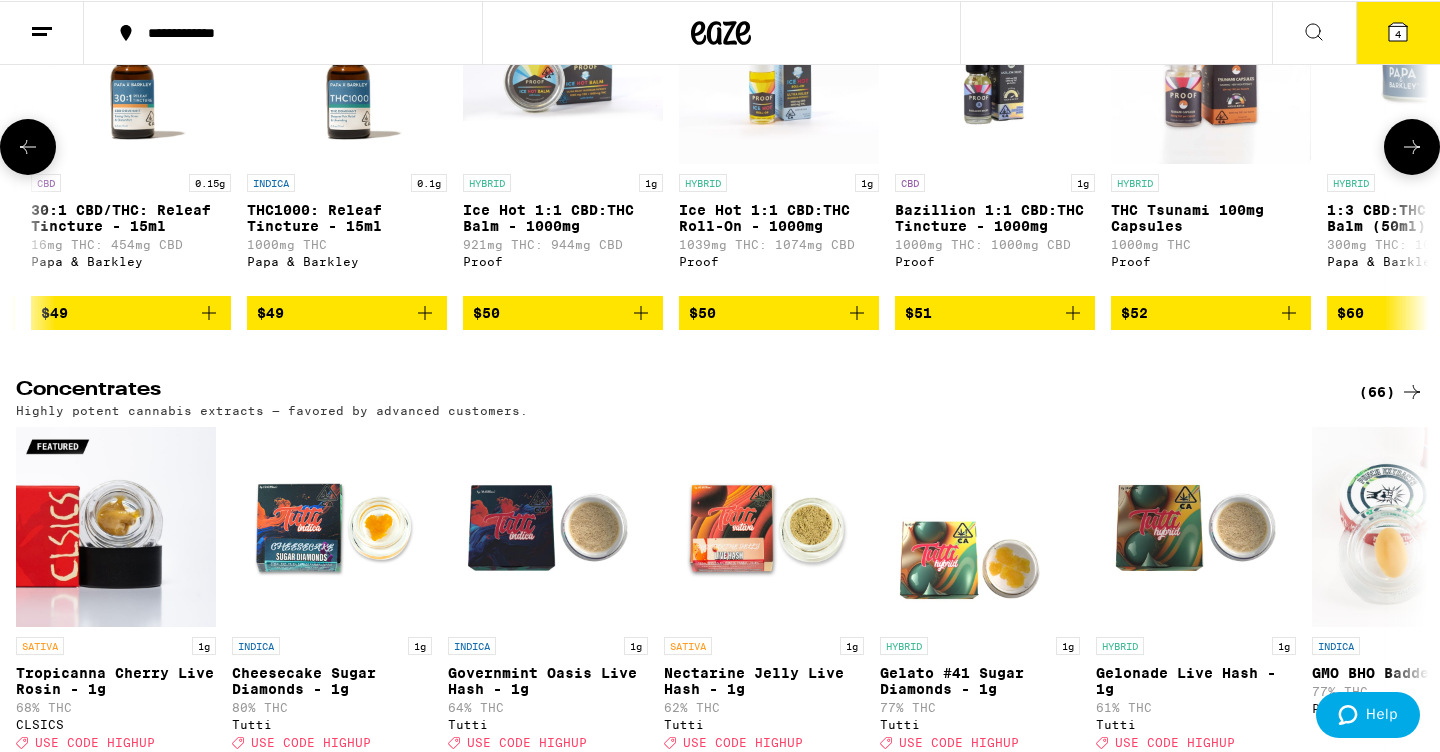 click on "Ice Hot 1:1 CBD:THC Balm - 1000mg" at bounding box center (563, 217) 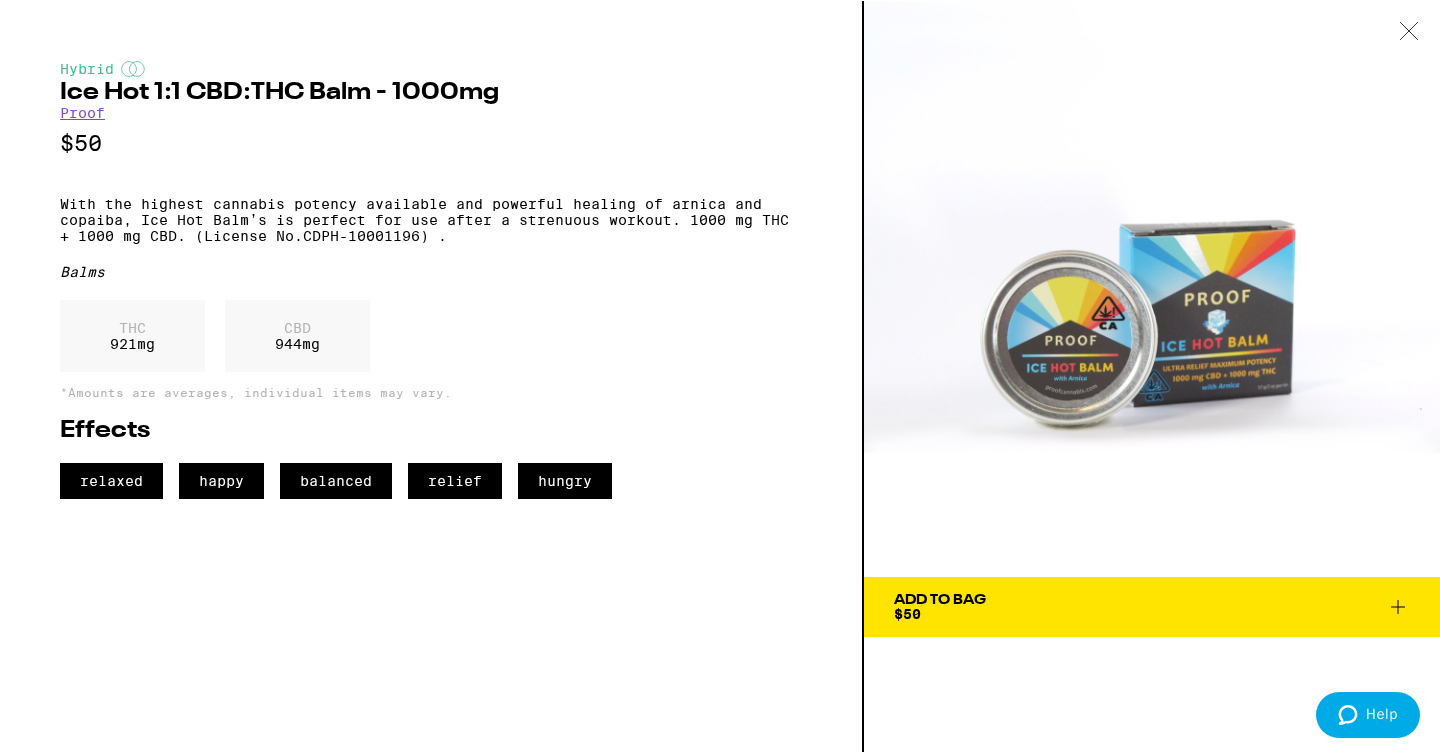 click at bounding box center (1409, 31) 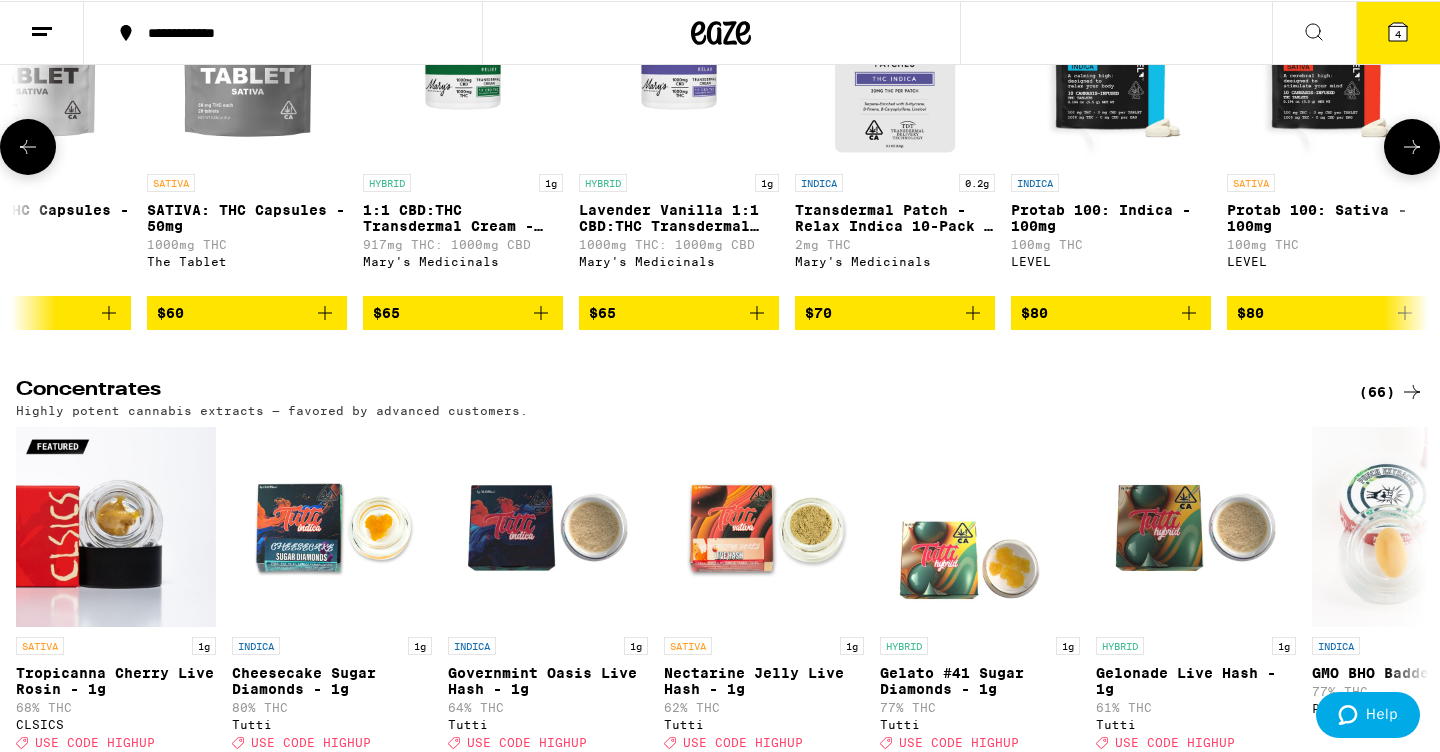scroll, scrollTop: 0, scrollLeft: 8727, axis: horizontal 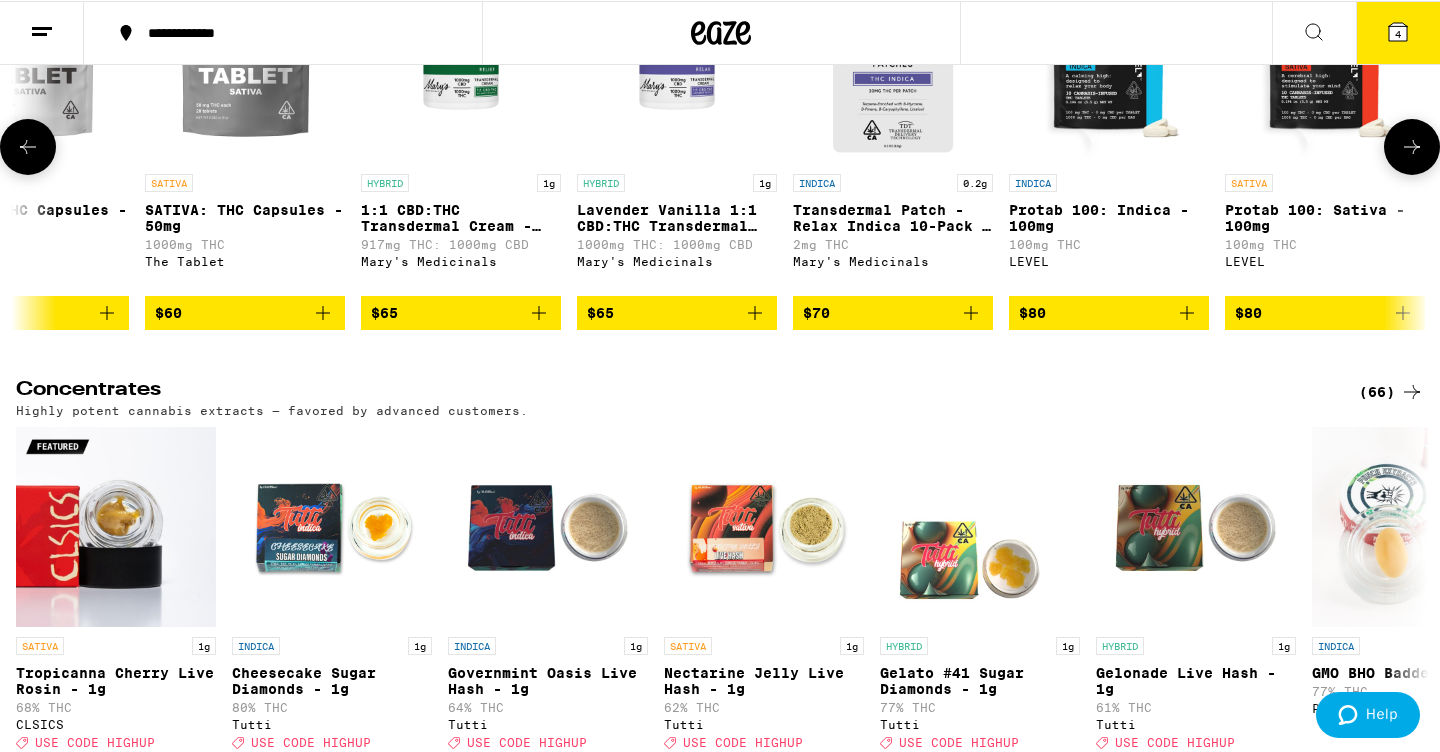 click on "Transdermal Patch - Relax Indica 10-Pack - 200mg" at bounding box center (893, 217) 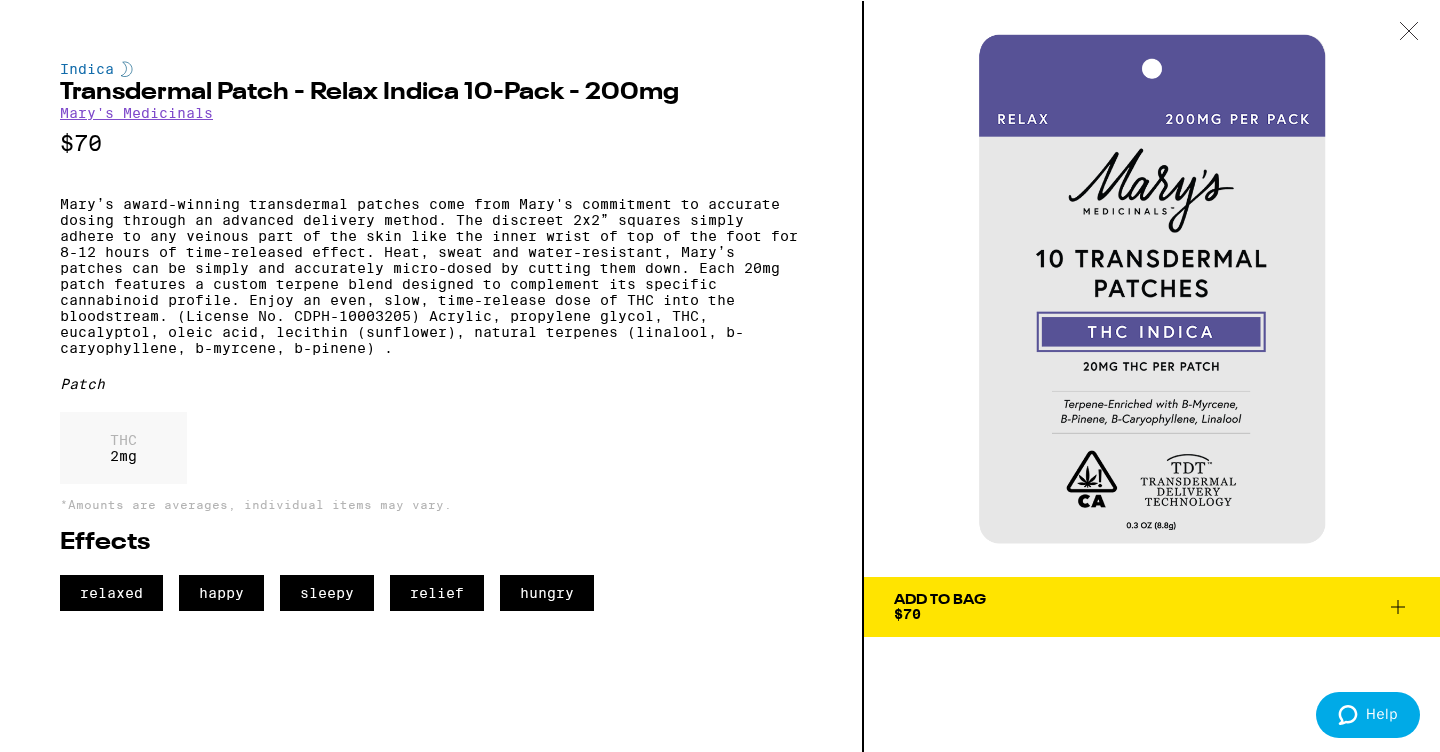 click 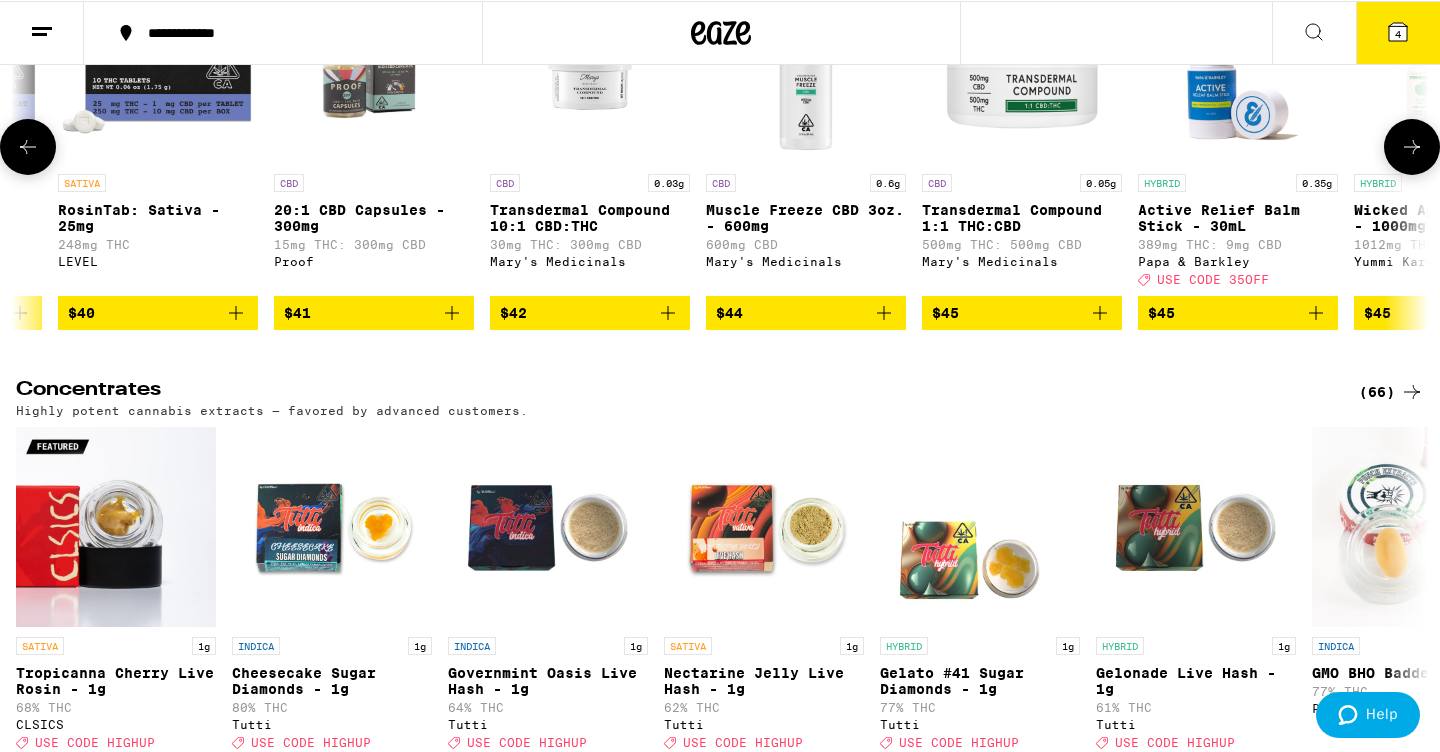 scroll, scrollTop: 0, scrollLeft: 4246, axis: horizontal 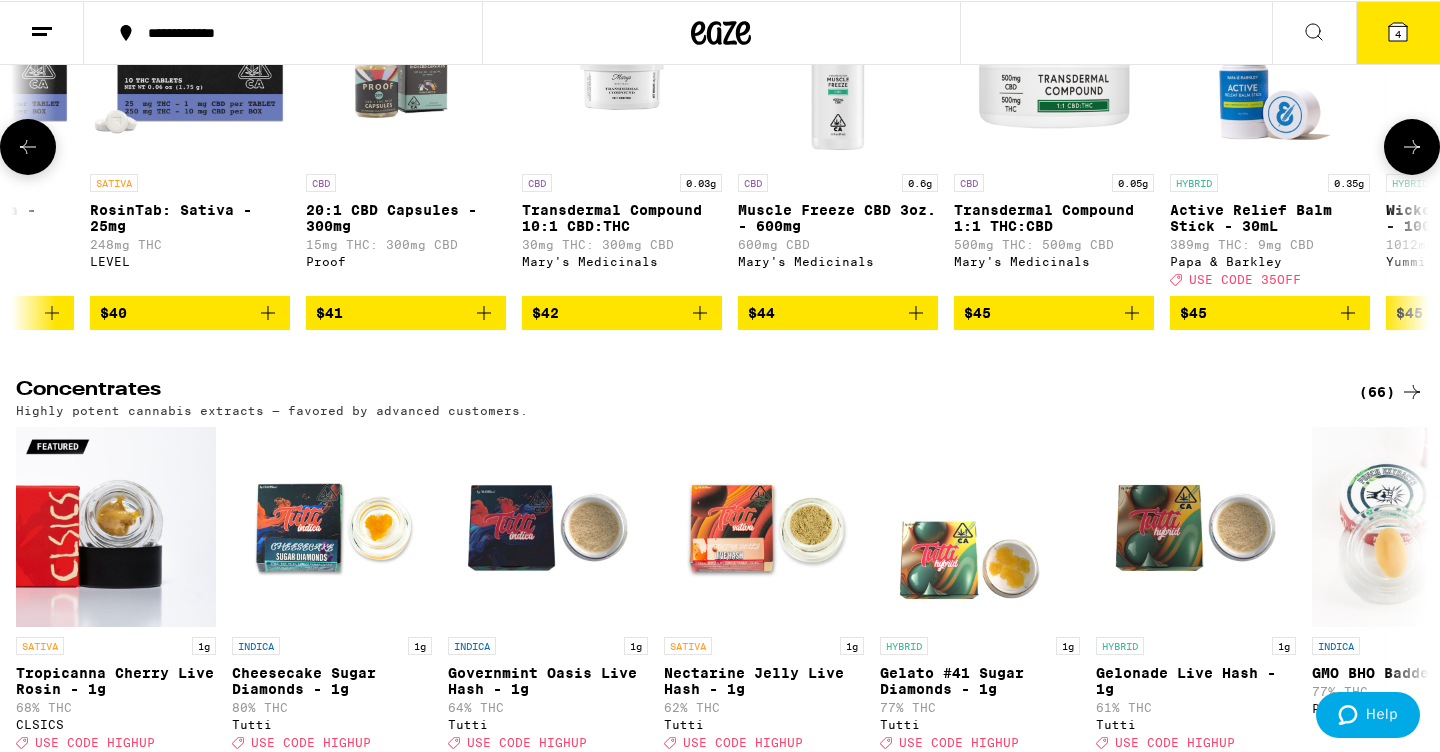 click on "Transdermal Compound 10:1 CBD:THC" at bounding box center (622, 217) 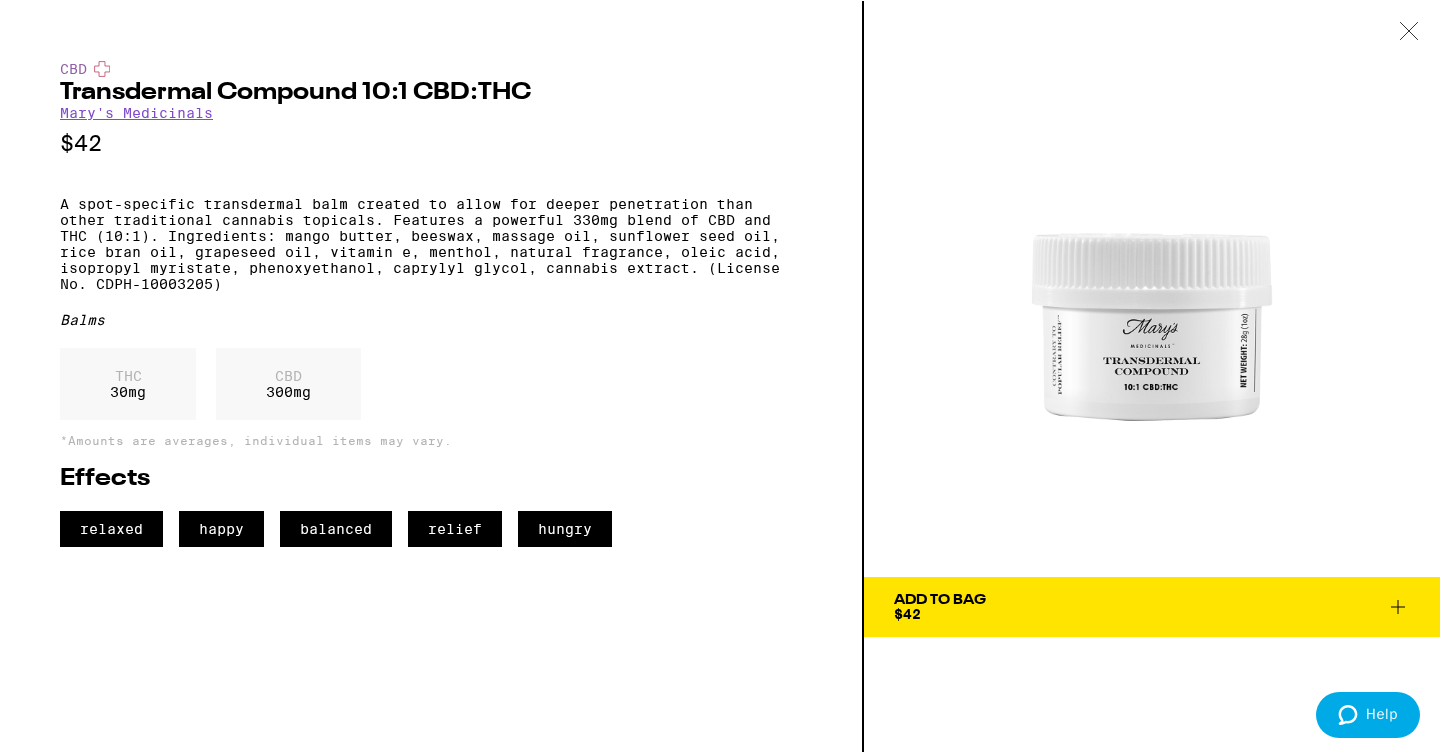 click 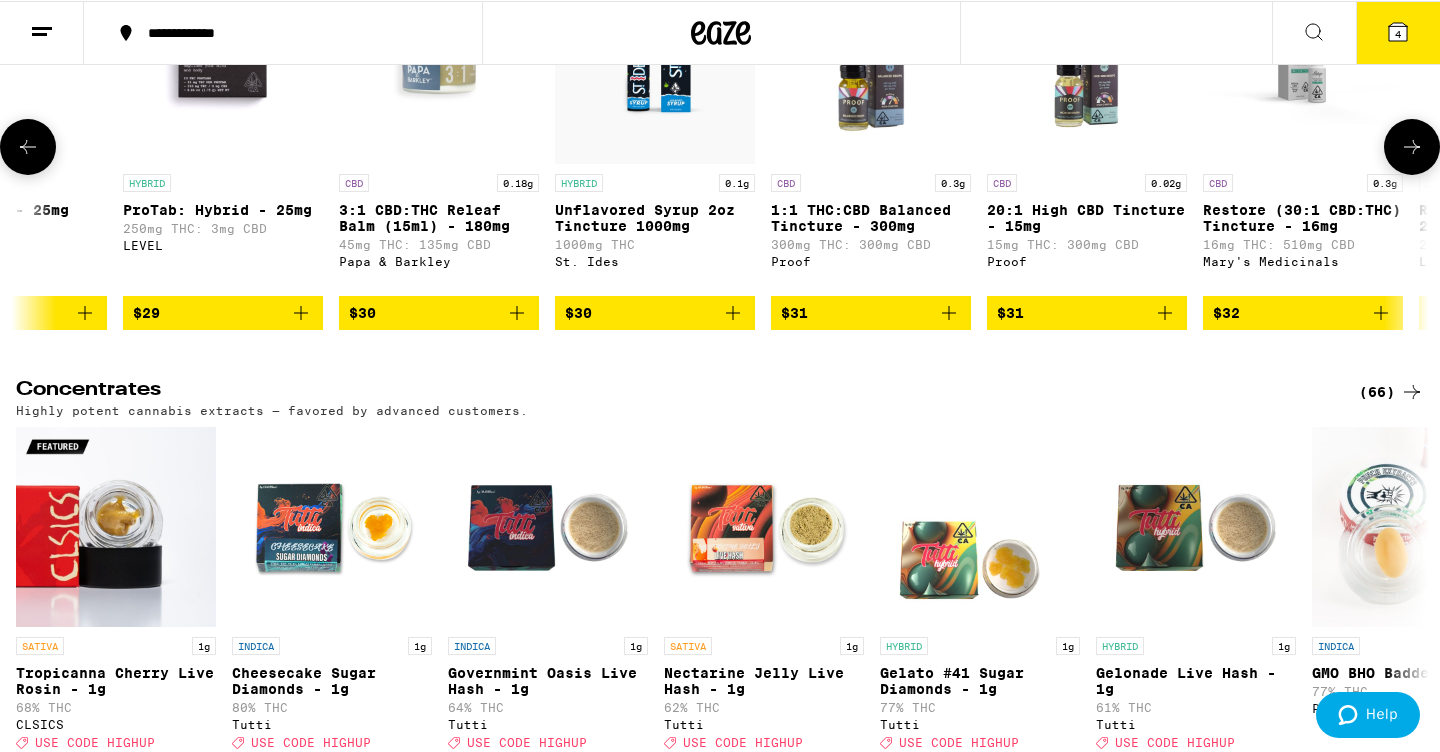 scroll, scrollTop: 0, scrollLeft: 2700, axis: horizontal 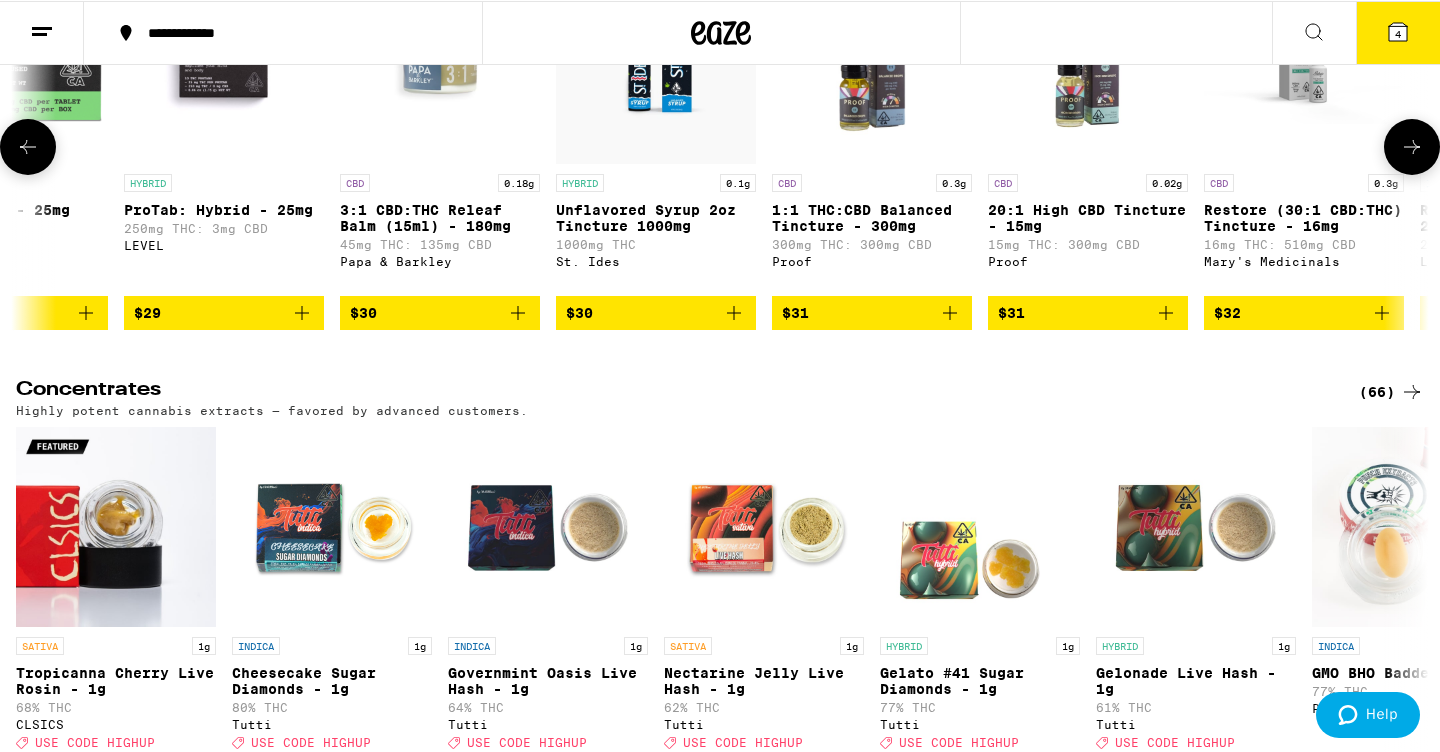 click on "20:1 High CBD Tincture - 15mg" at bounding box center [1088, 217] 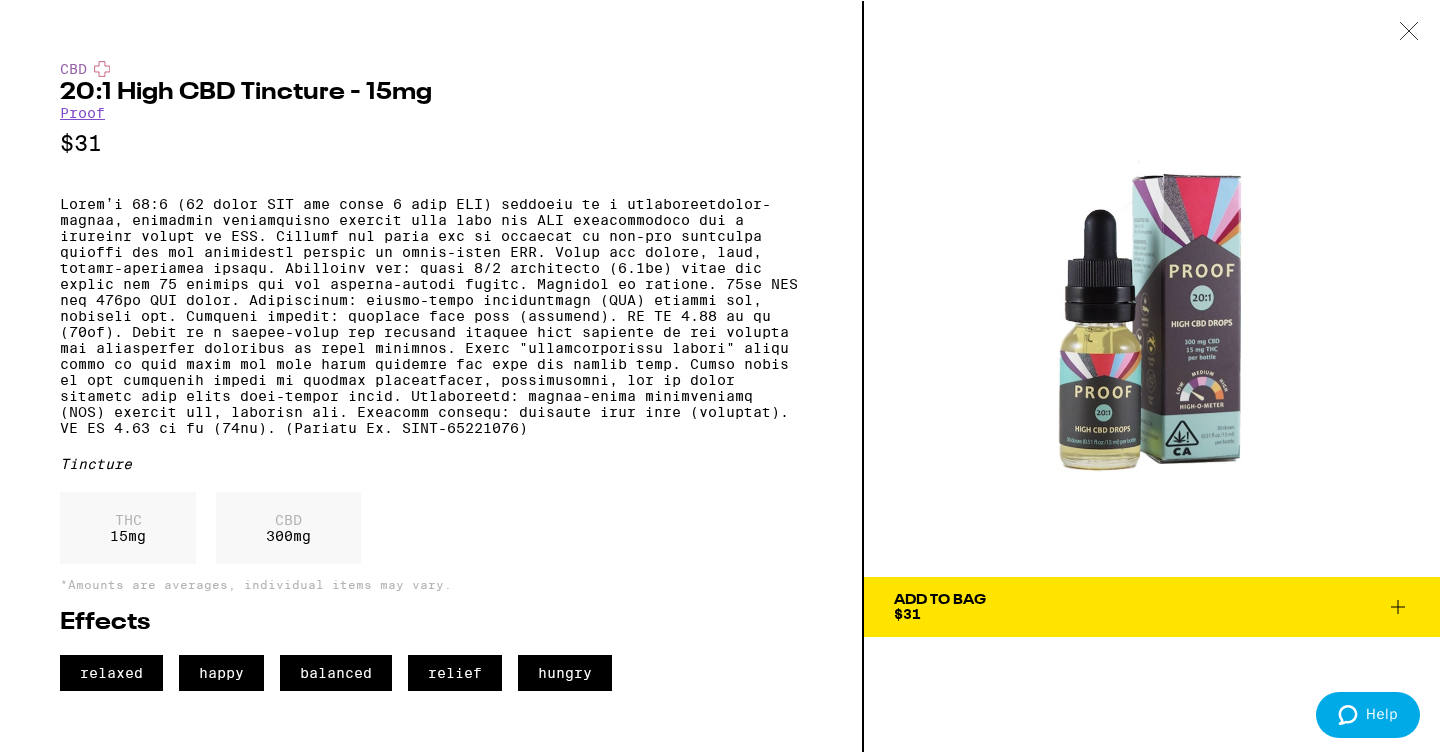 click at bounding box center [1409, 31] 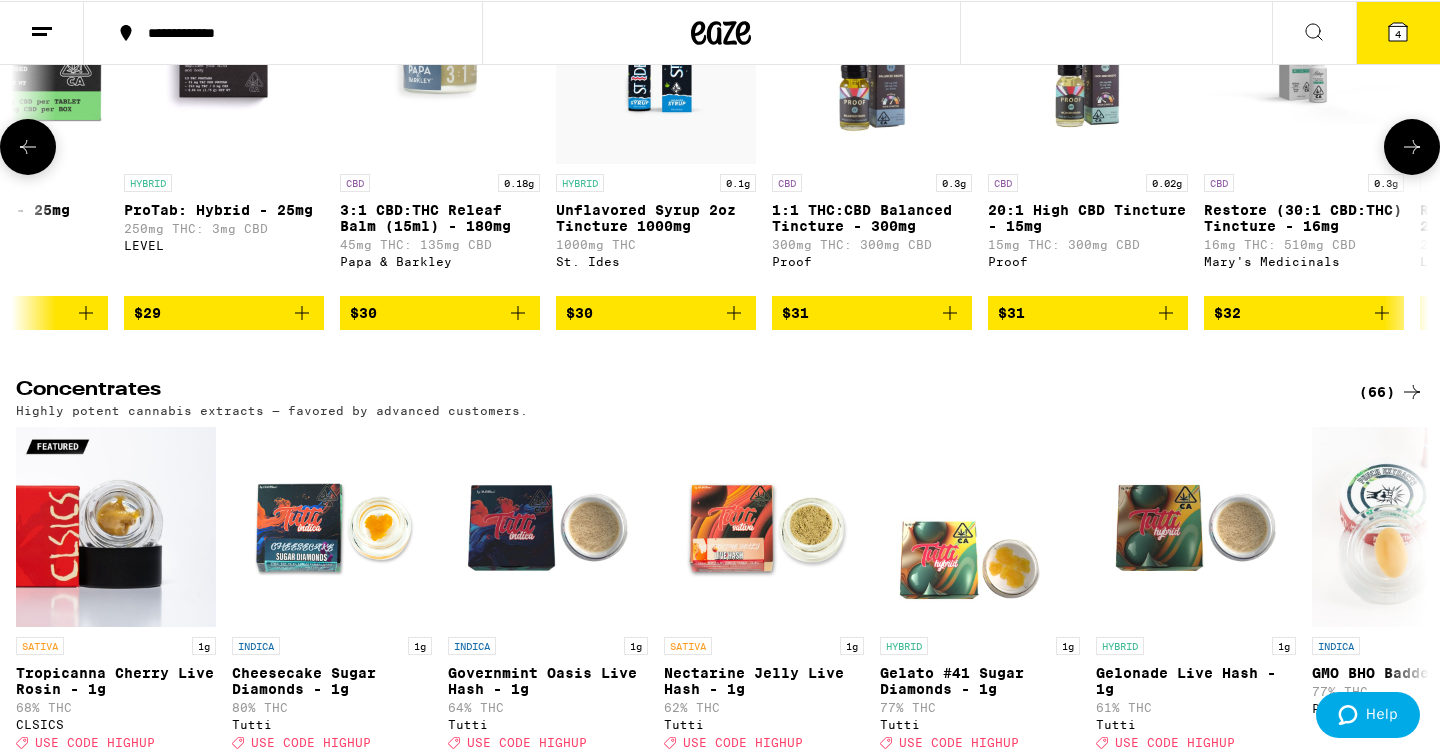 click at bounding box center [28, 146] 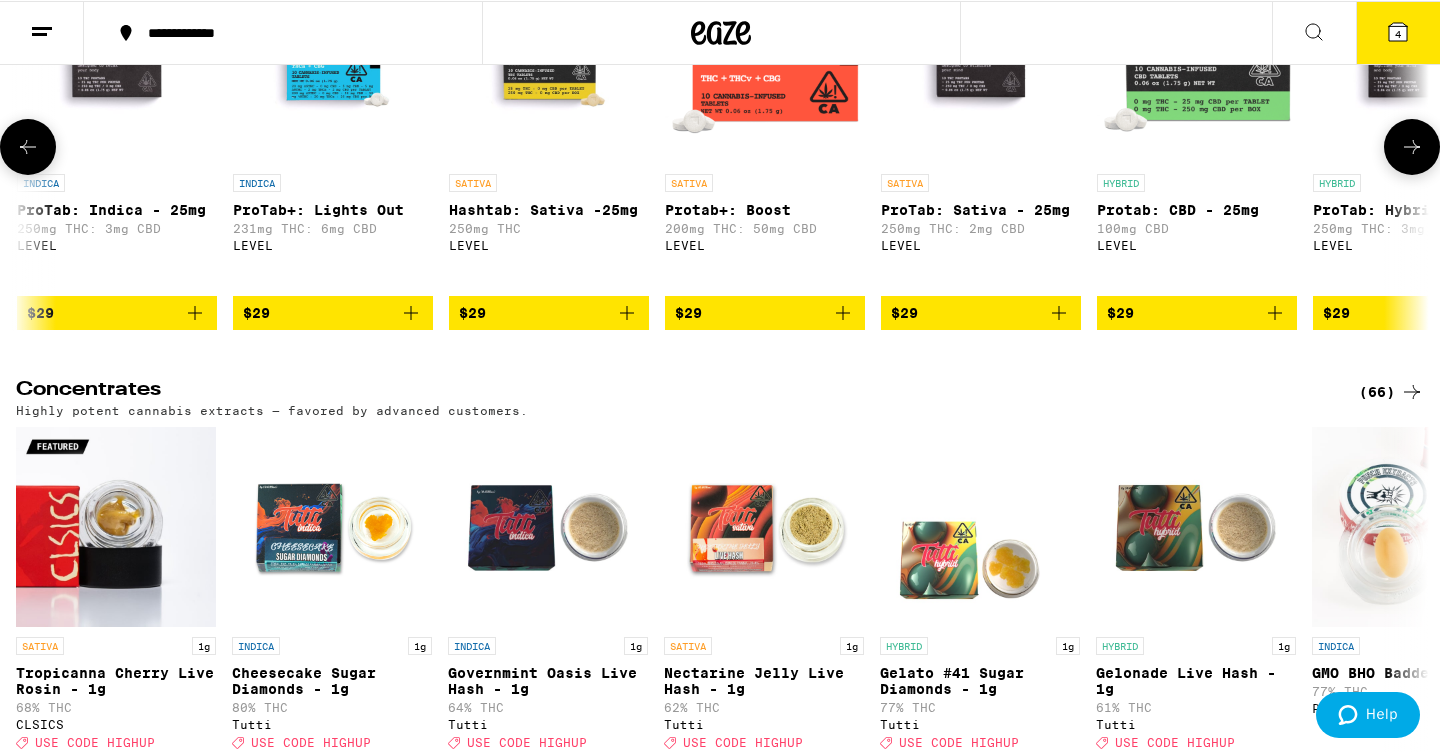 scroll, scrollTop: 0, scrollLeft: 1510, axis: horizontal 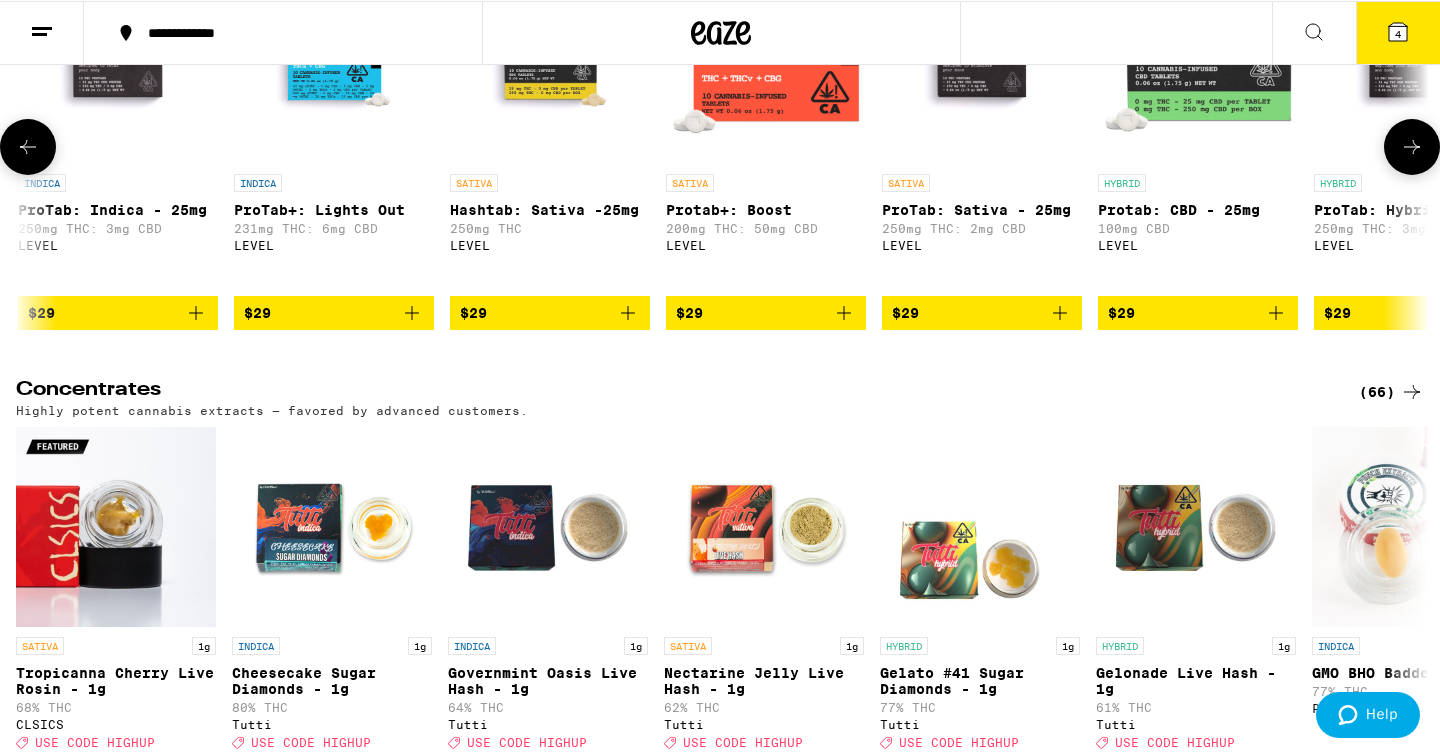 click at bounding box center [28, 146] 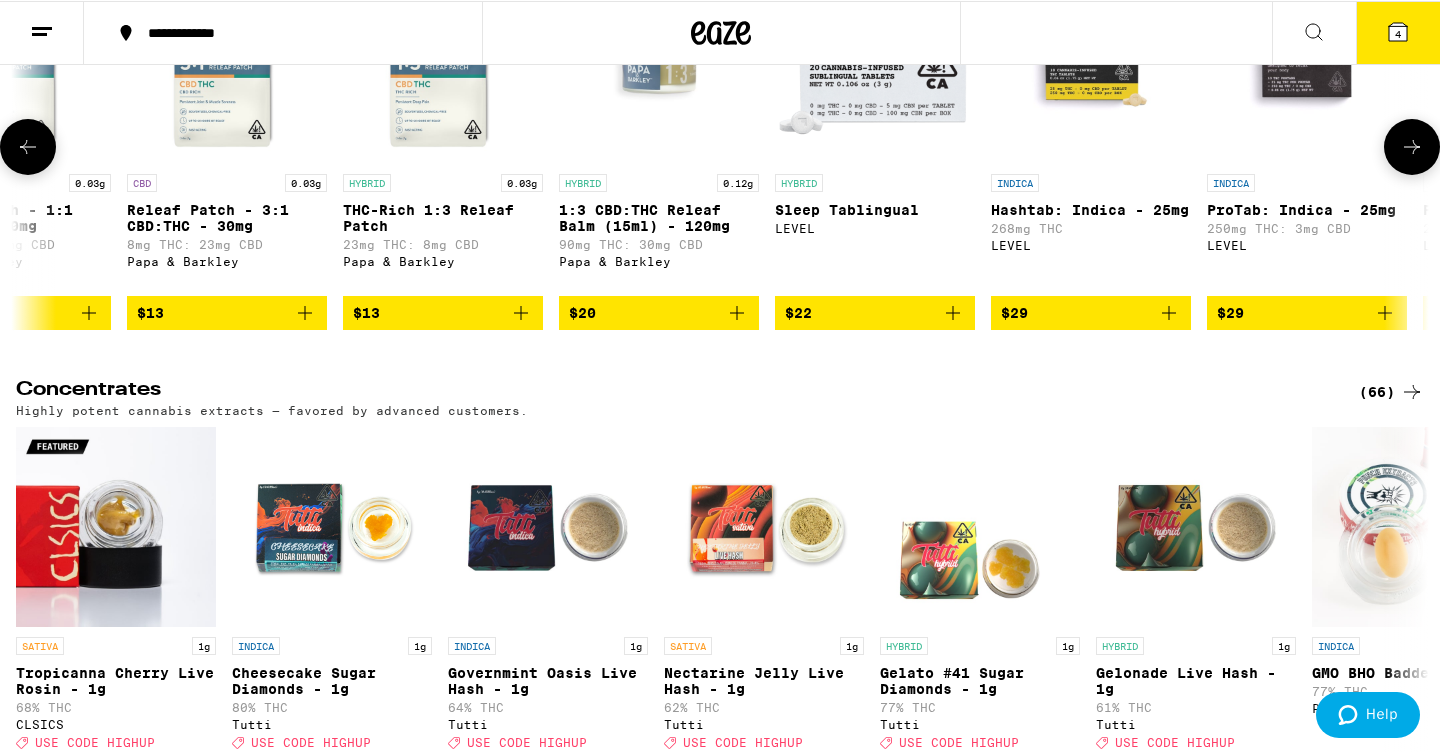 scroll, scrollTop: 0, scrollLeft: 320, axis: horizontal 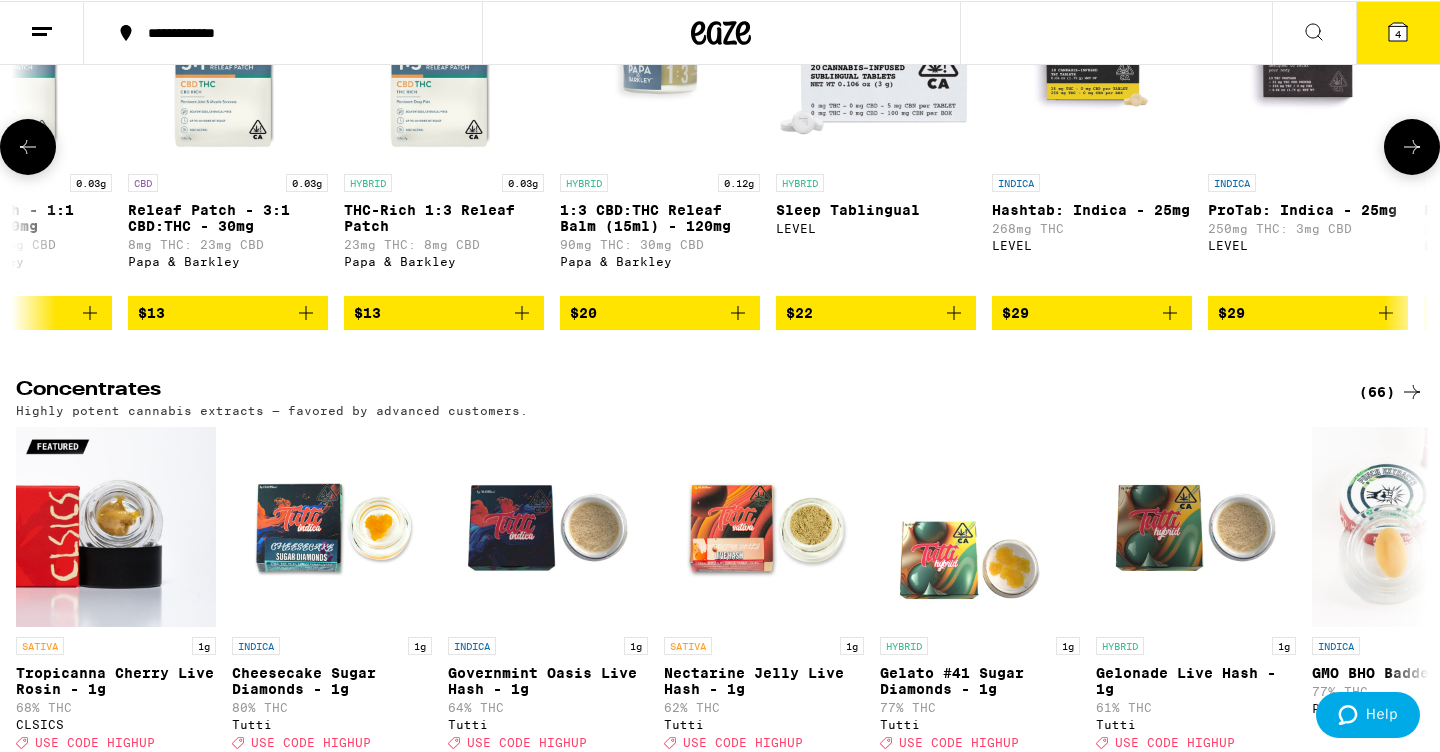 click 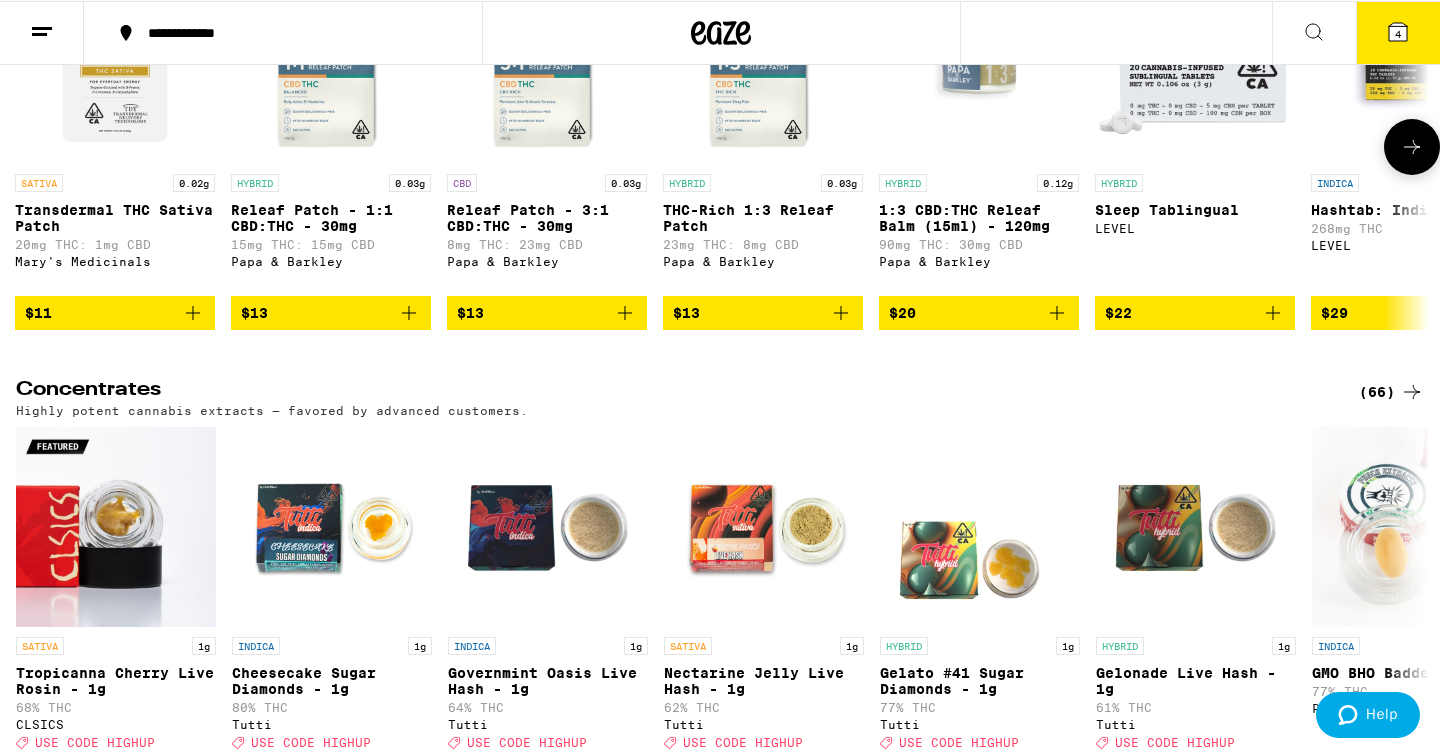 scroll, scrollTop: 0, scrollLeft: 0, axis: both 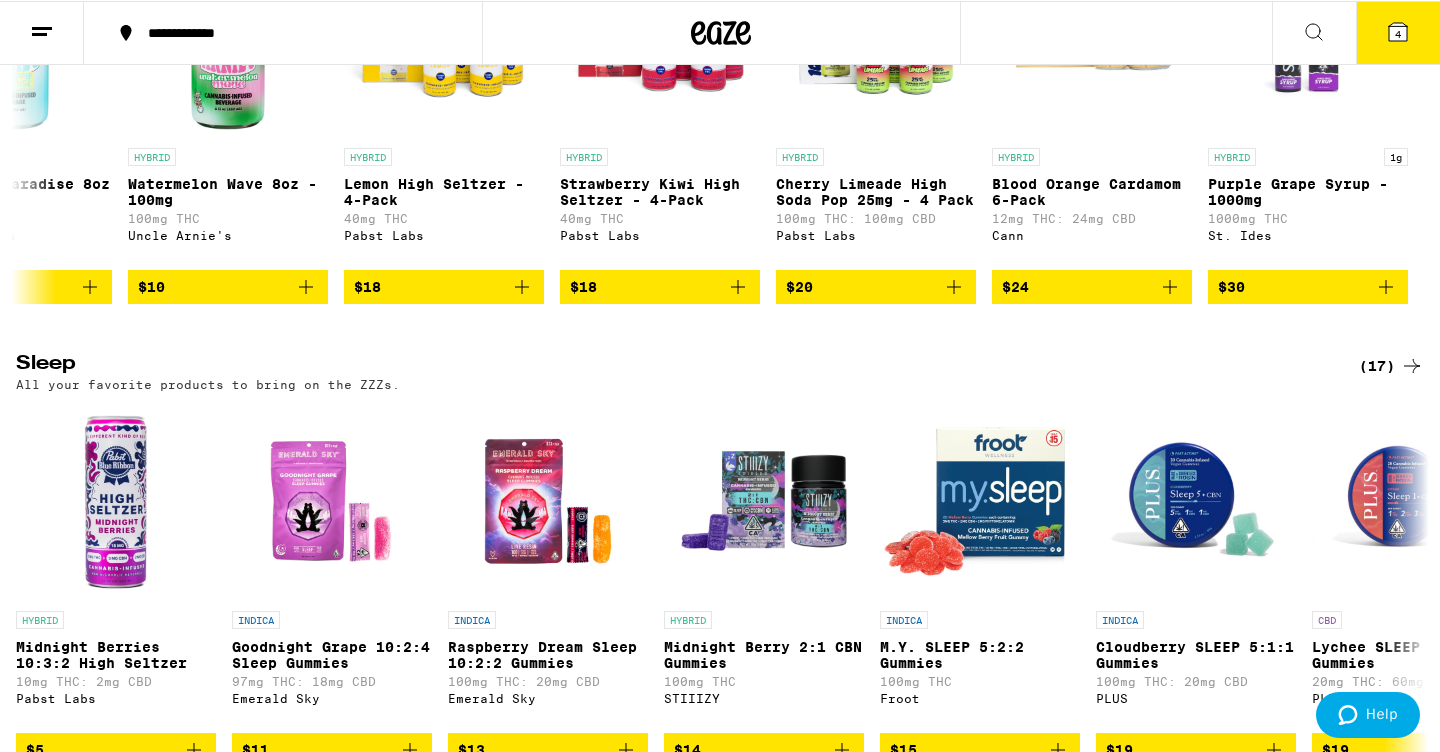 click on "4" at bounding box center [1398, 32] 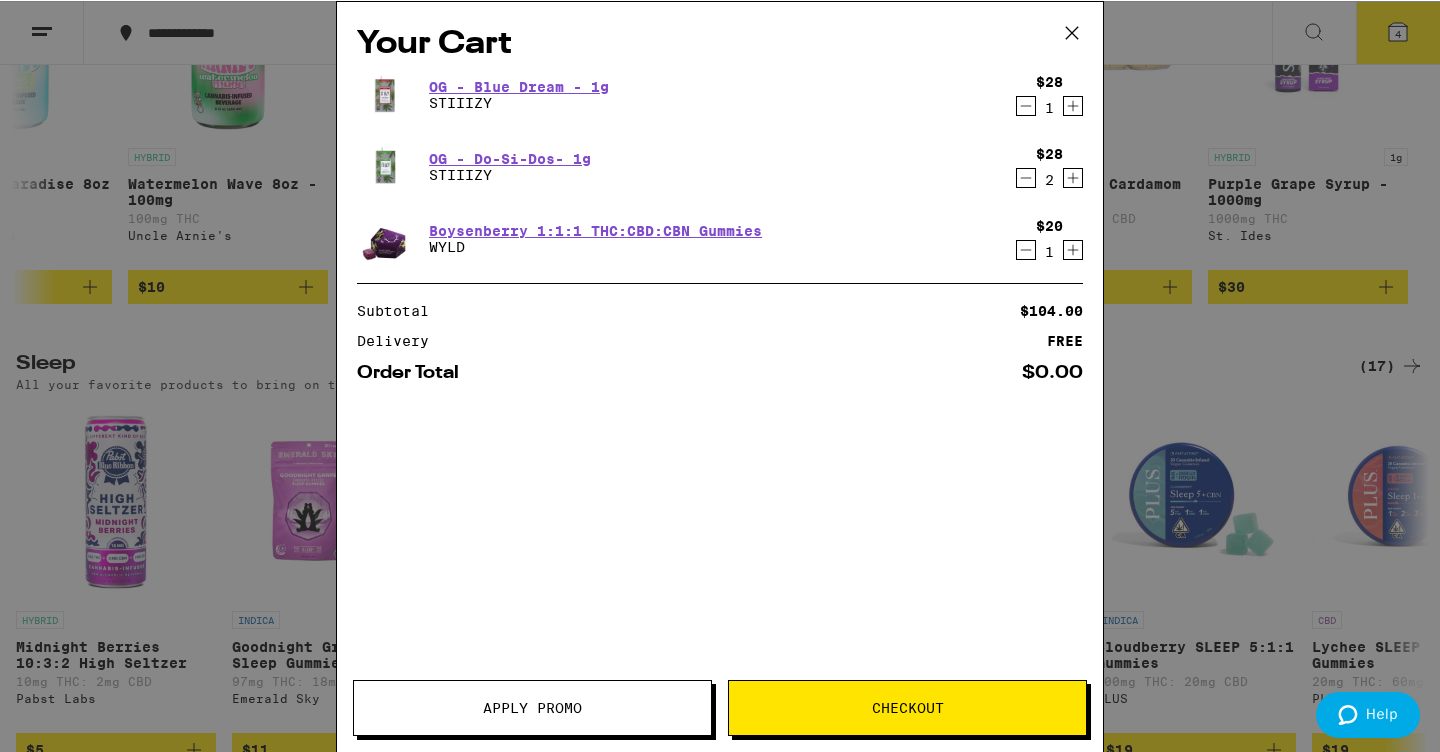 click 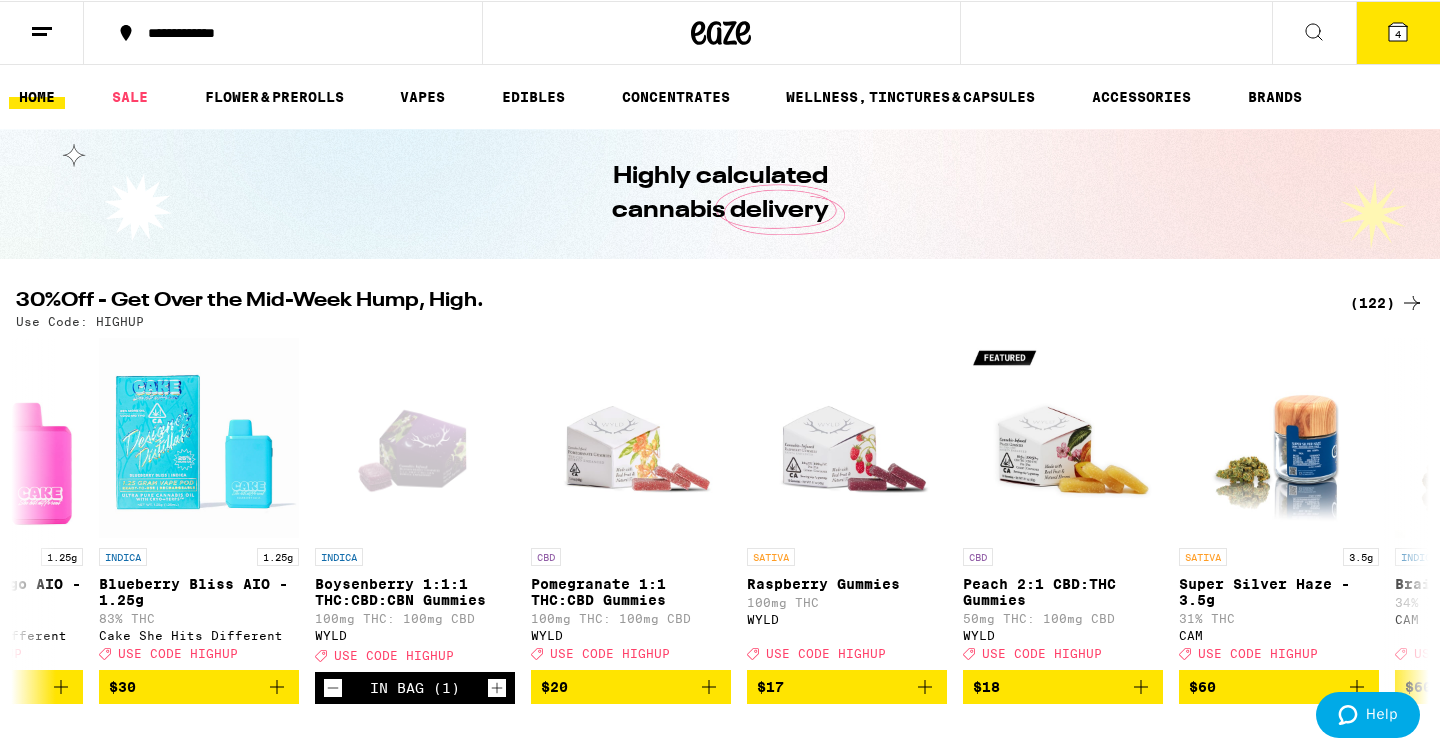 scroll, scrollTop: 28, scrollLeft: 0, axis: vertical 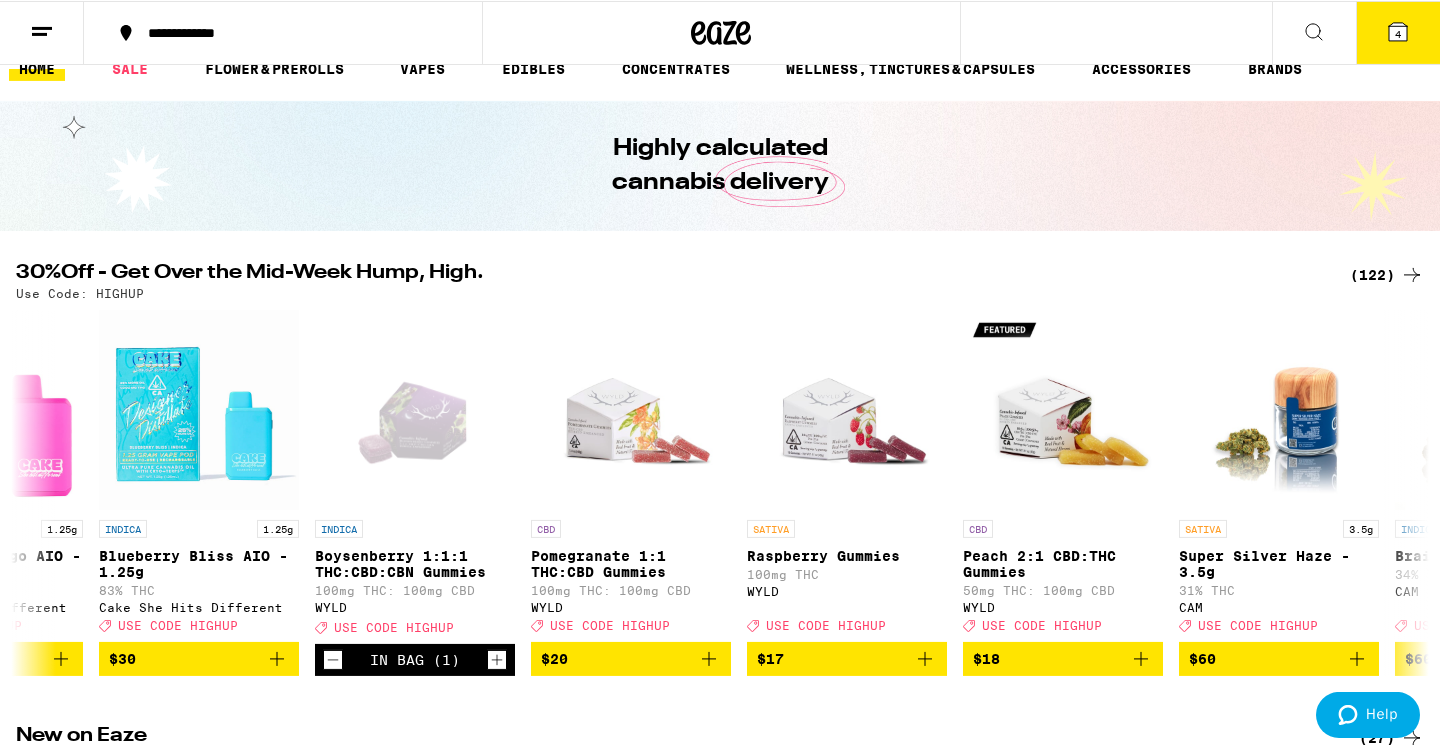 click on "4" at bounding box center [1398, 33] 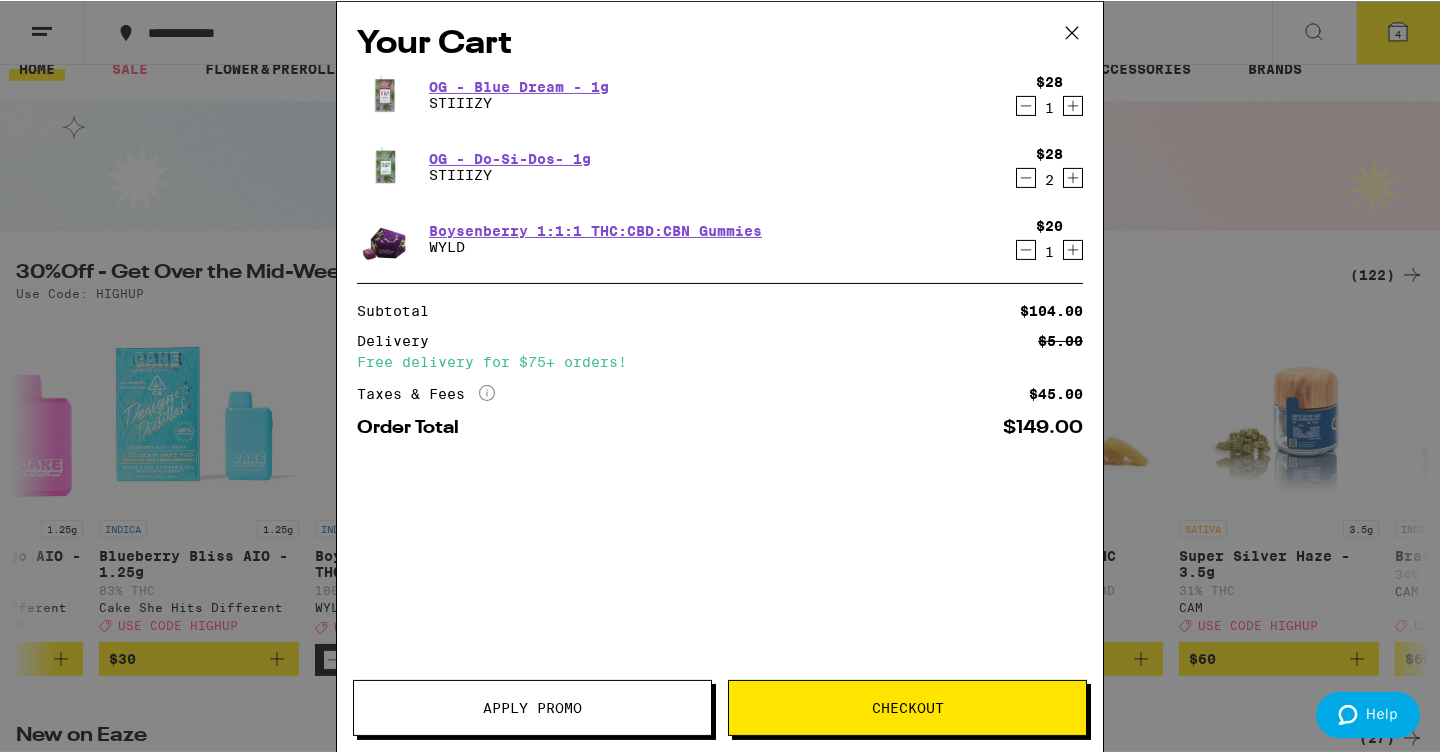 click on "Apply Promo" at bounding box center (532, 707) 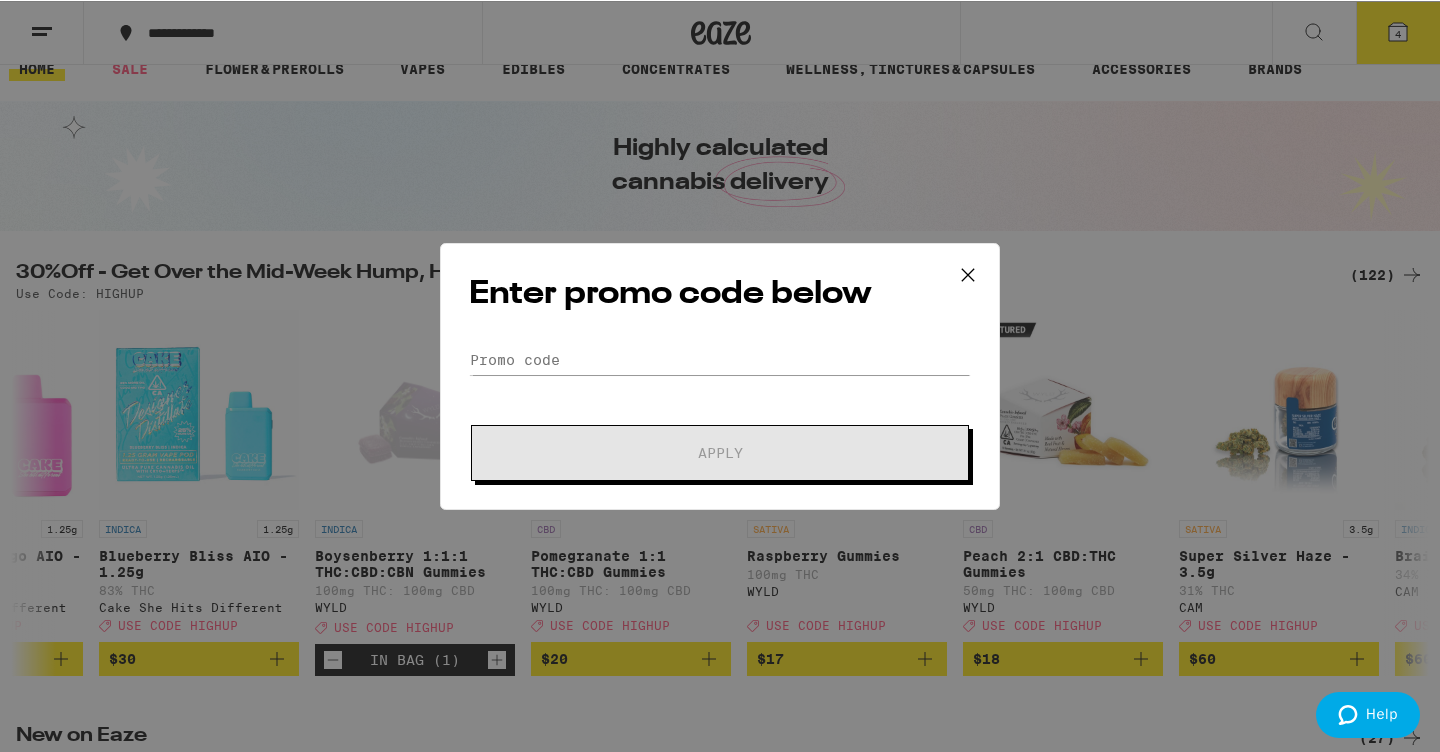 scroll, scrollTop: 0, scrollLeft: 1861, axis: horizontal 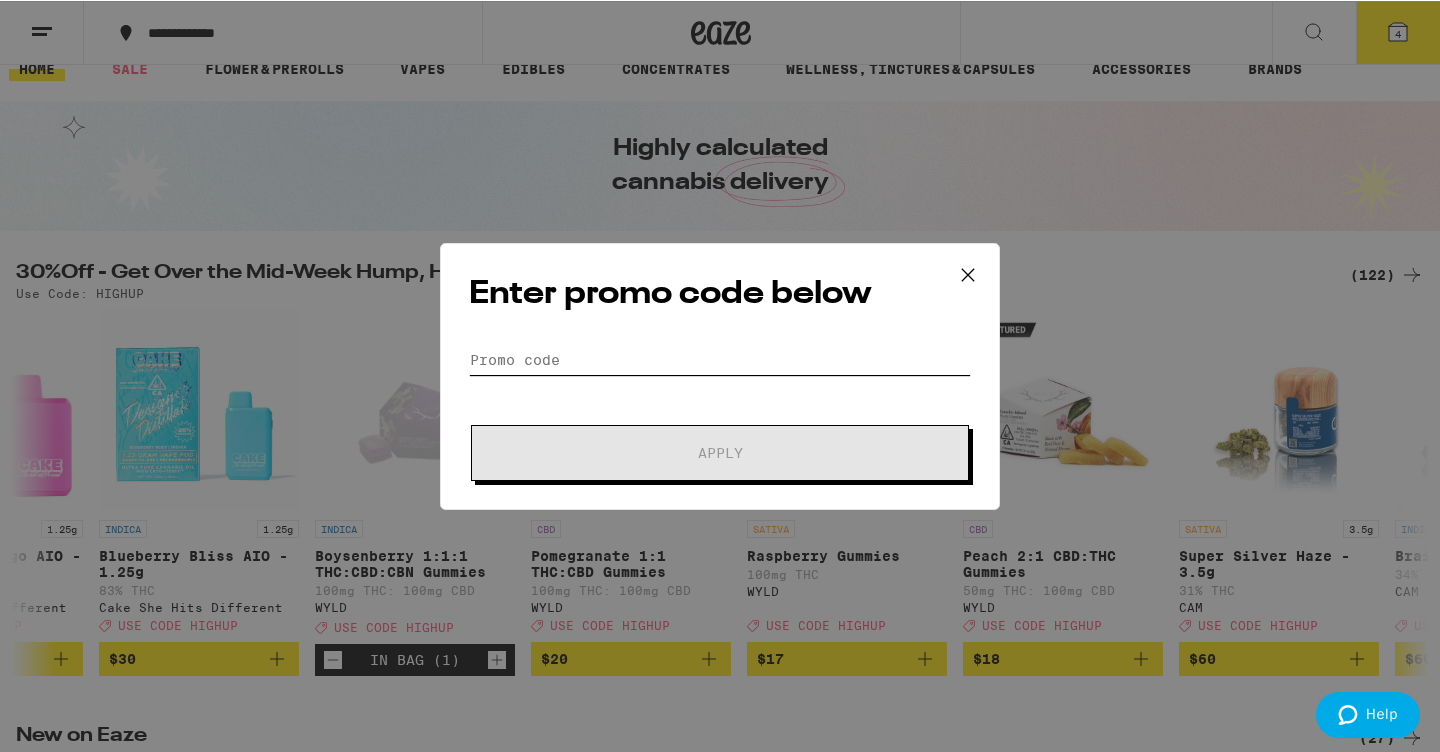 click on "Promo Code" at bounding box center (720, 359) 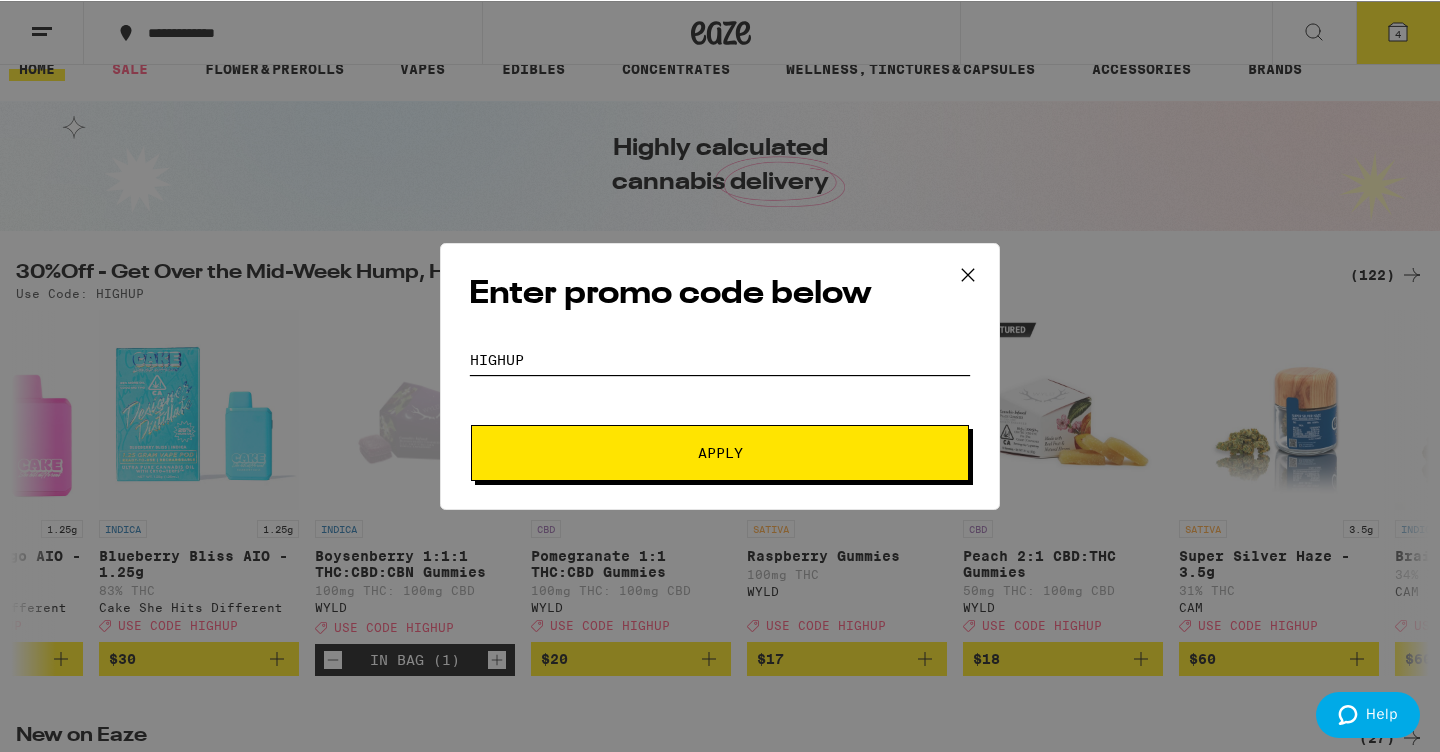 click on "highup" at bounding box center (720, 359) 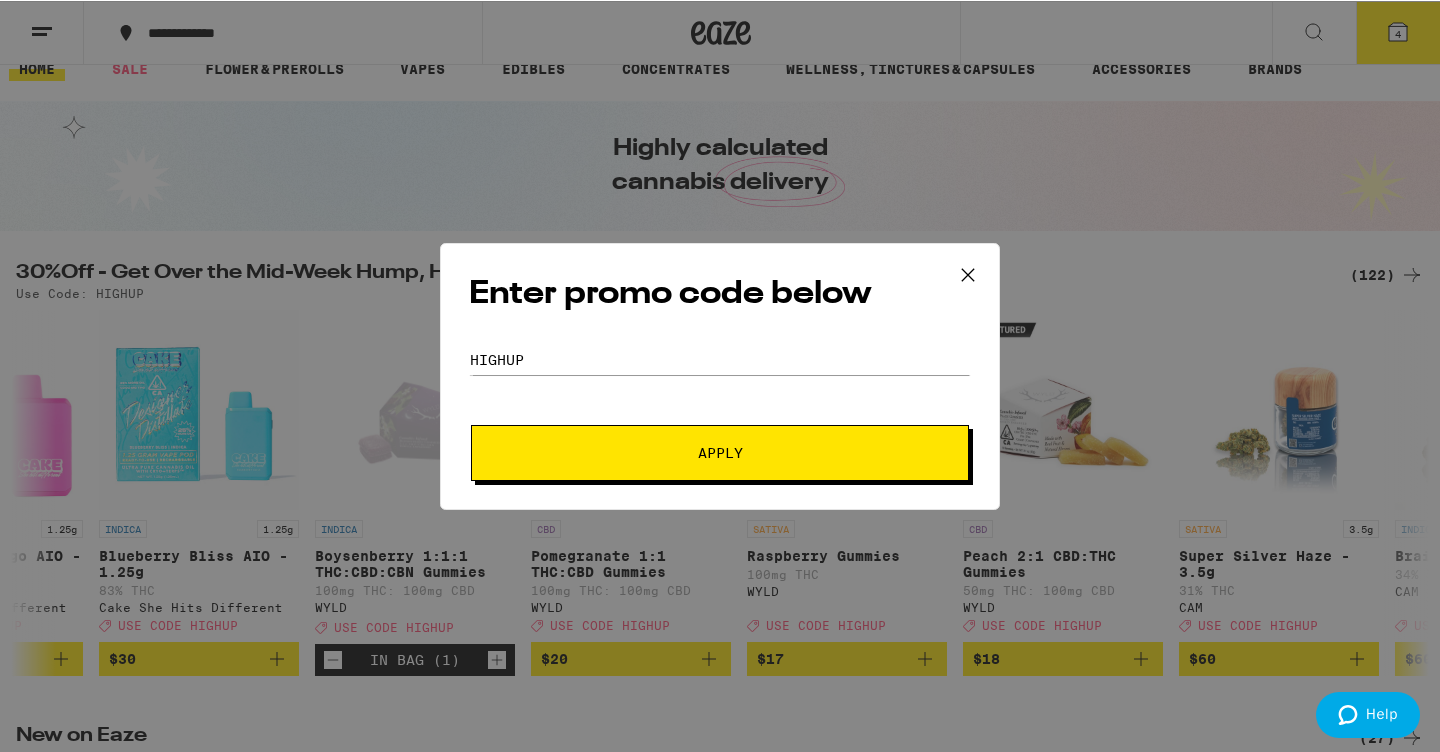 click on "Apply" at bounding box center [720, 452] 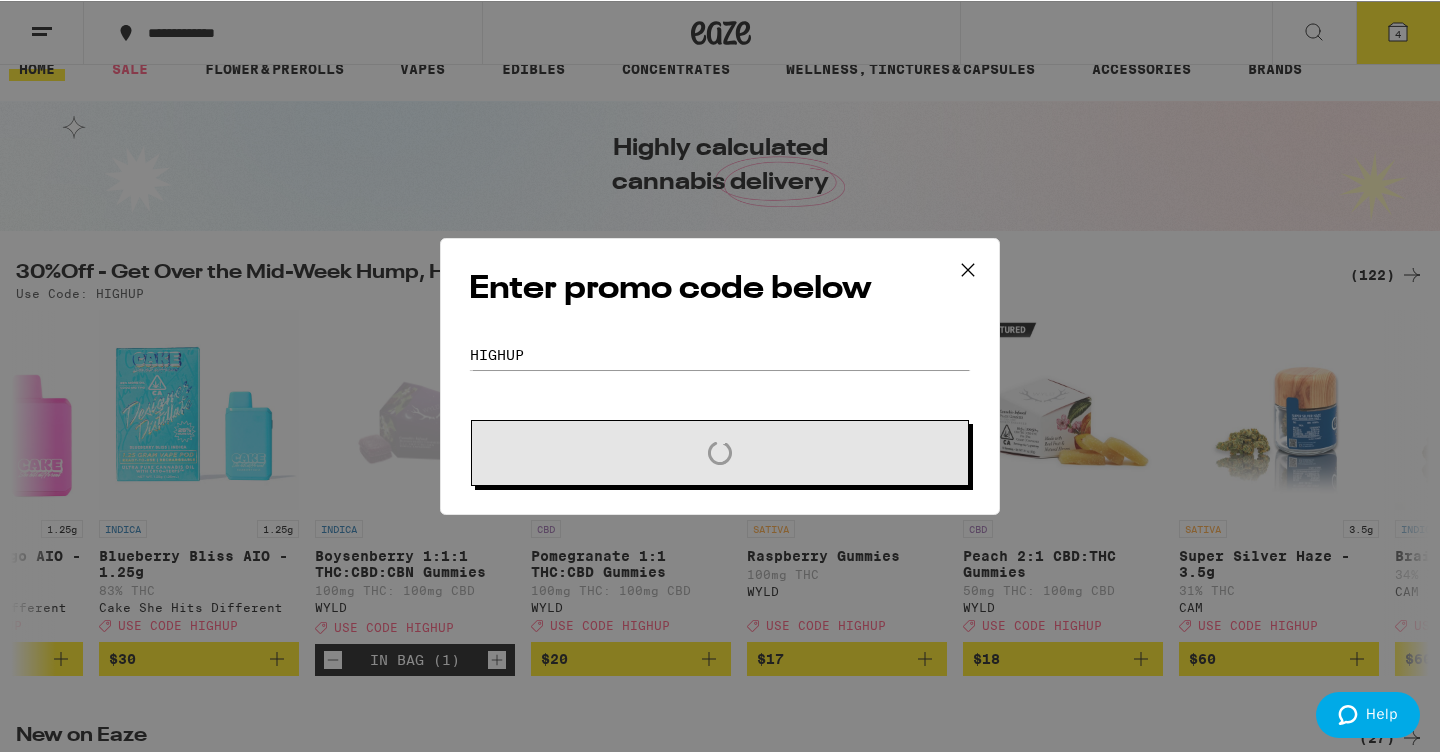 scroll, scrollTop: 0, scrollLeft: 1861, axis: horizontal 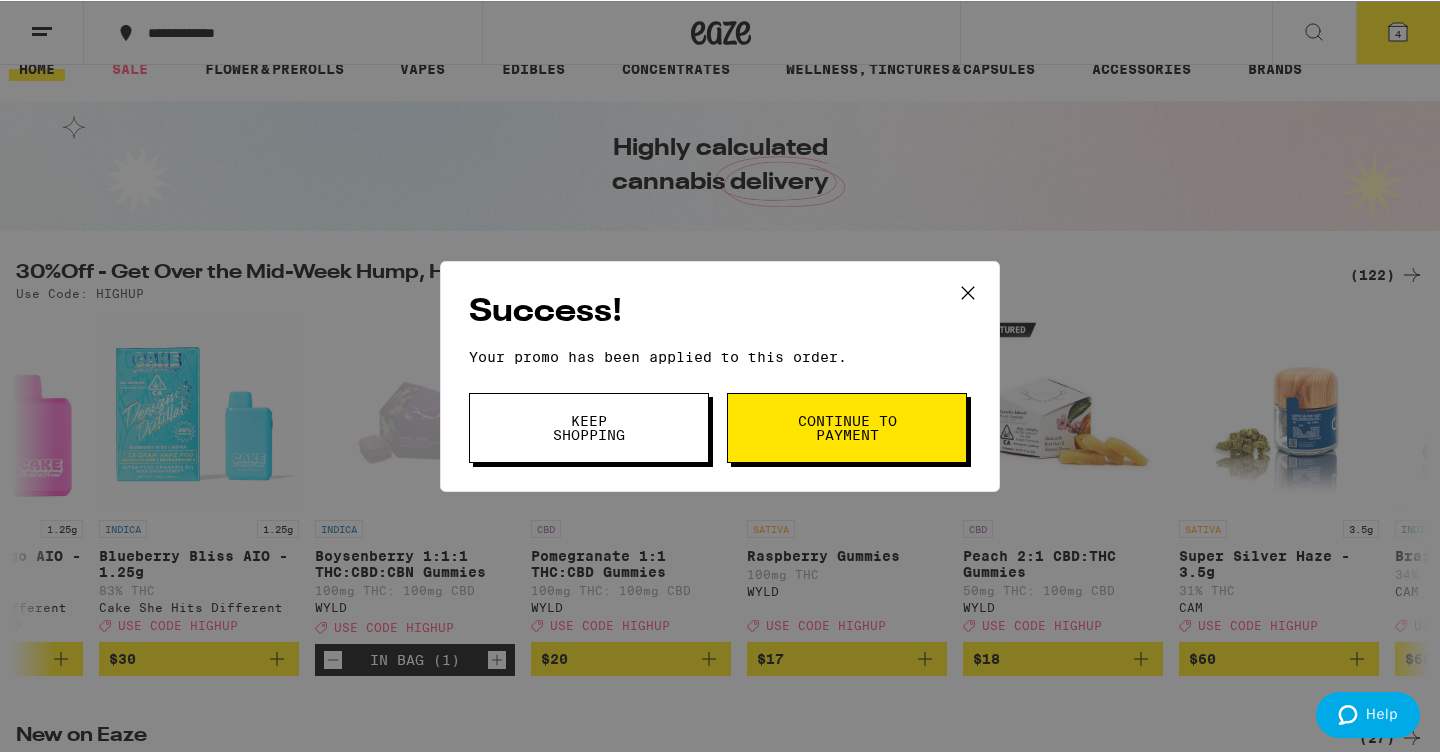 click on "Continue to payment" at bounding box center (847, 427) 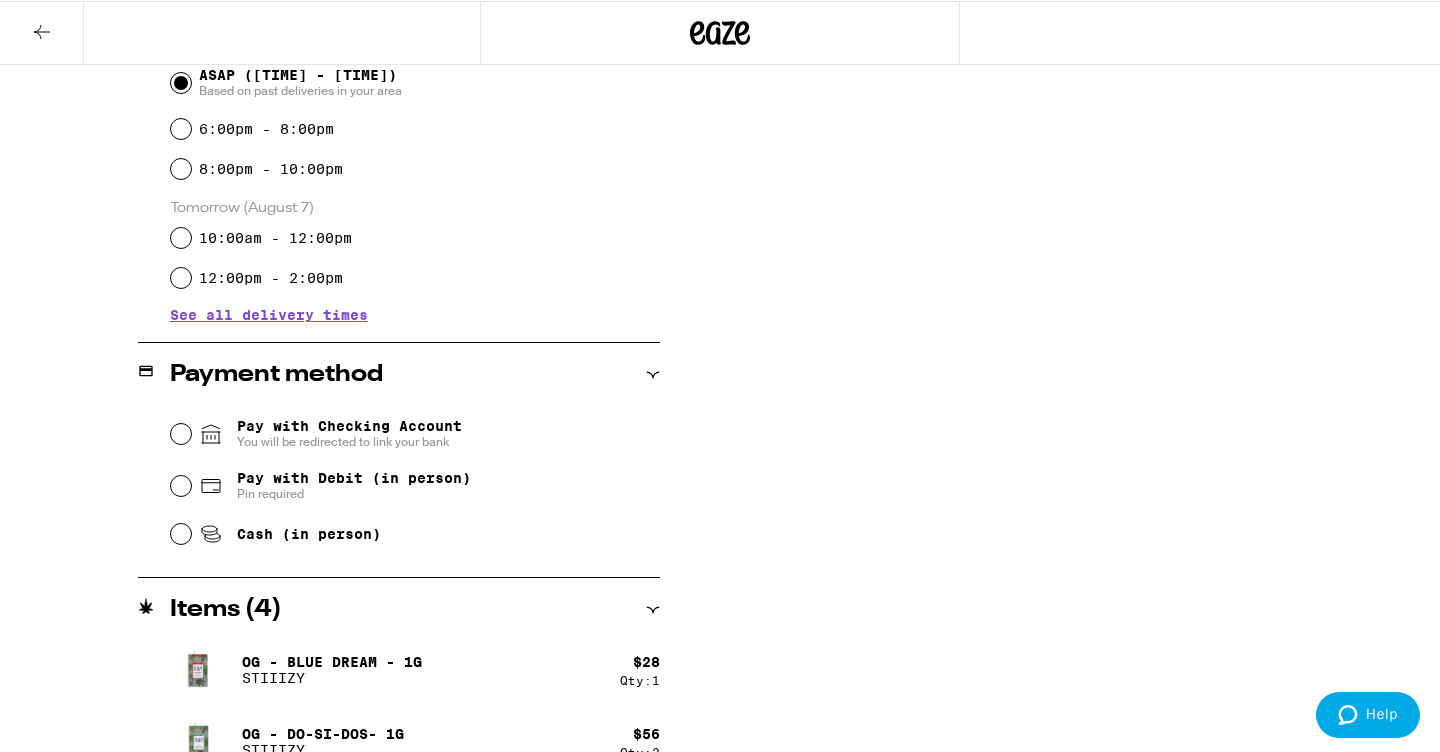 click on "Pay with Debit (in person)" at bounding box center [354, 477] 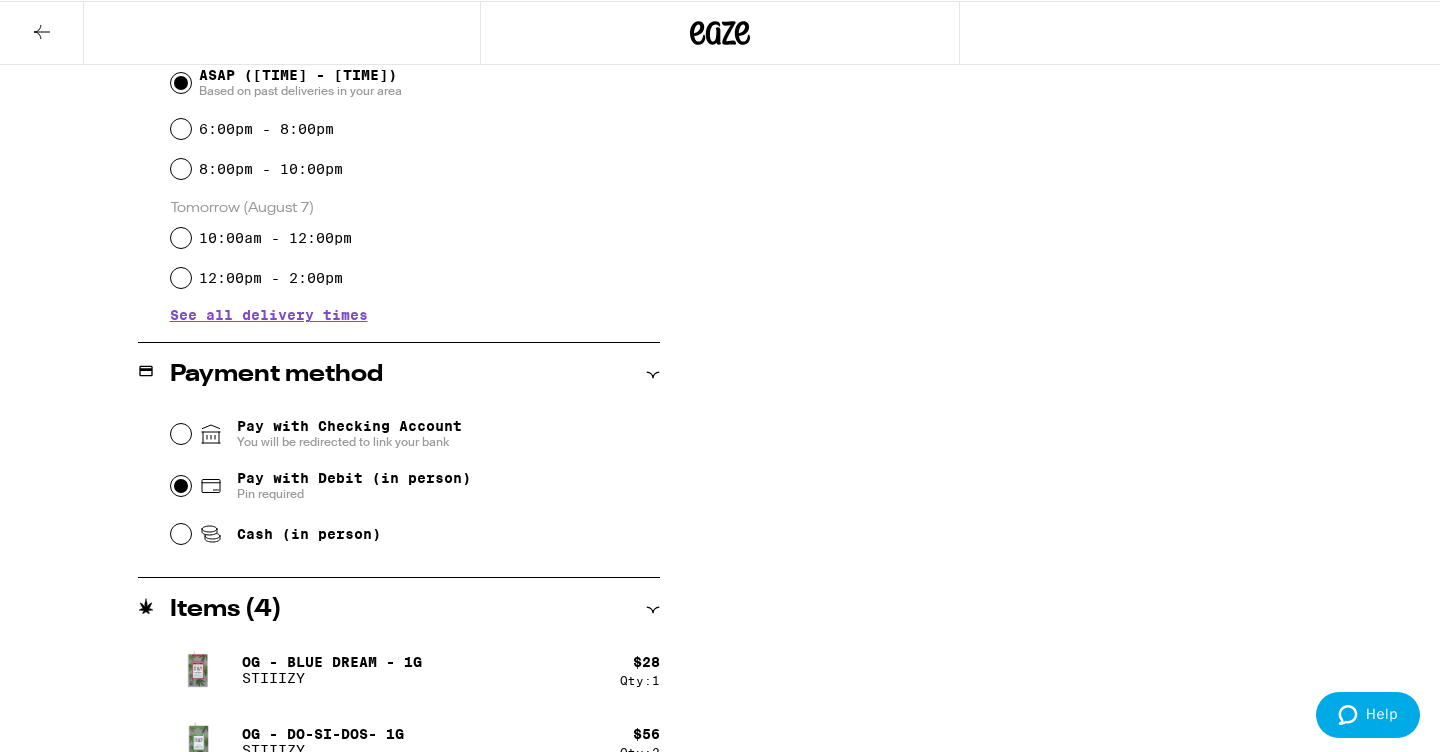 radio on "true" 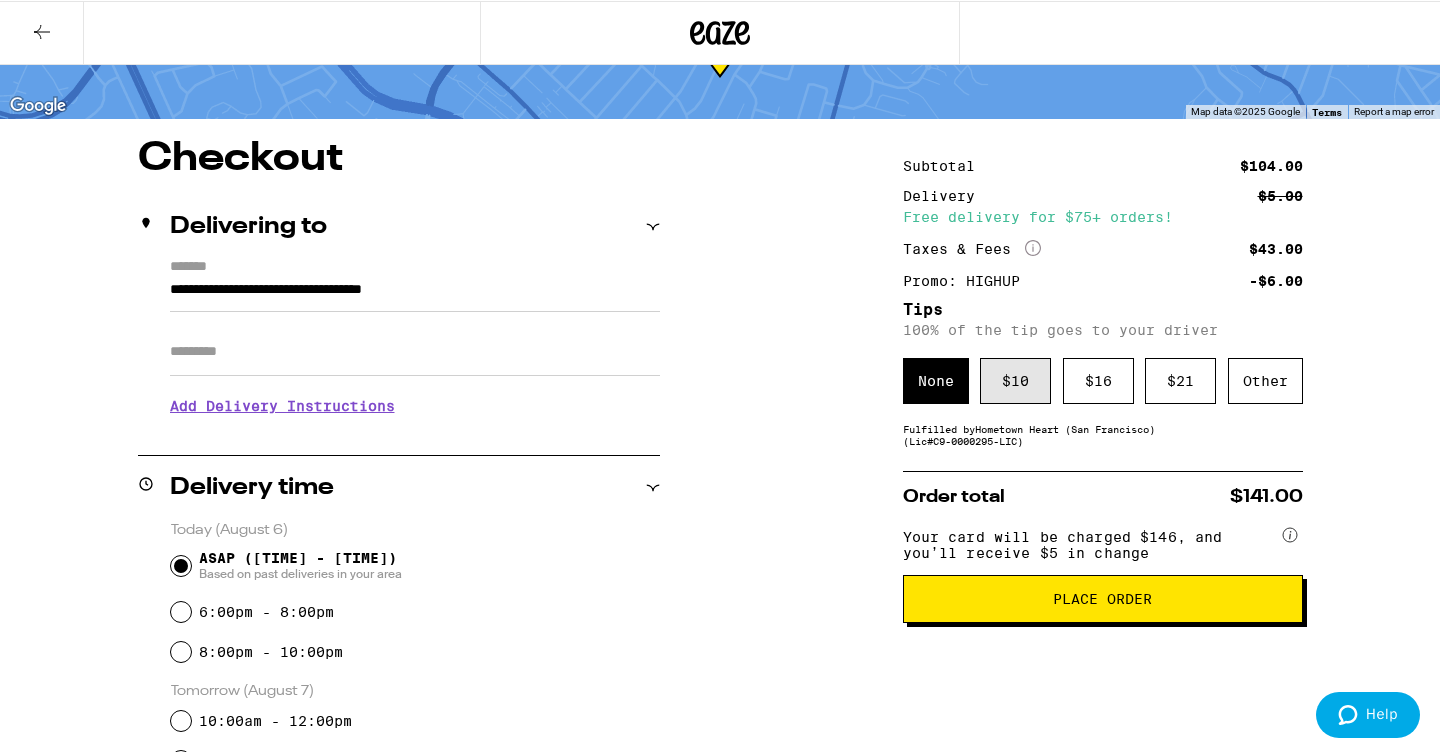 click on "$ 10" at bounding box center (1015, 380) 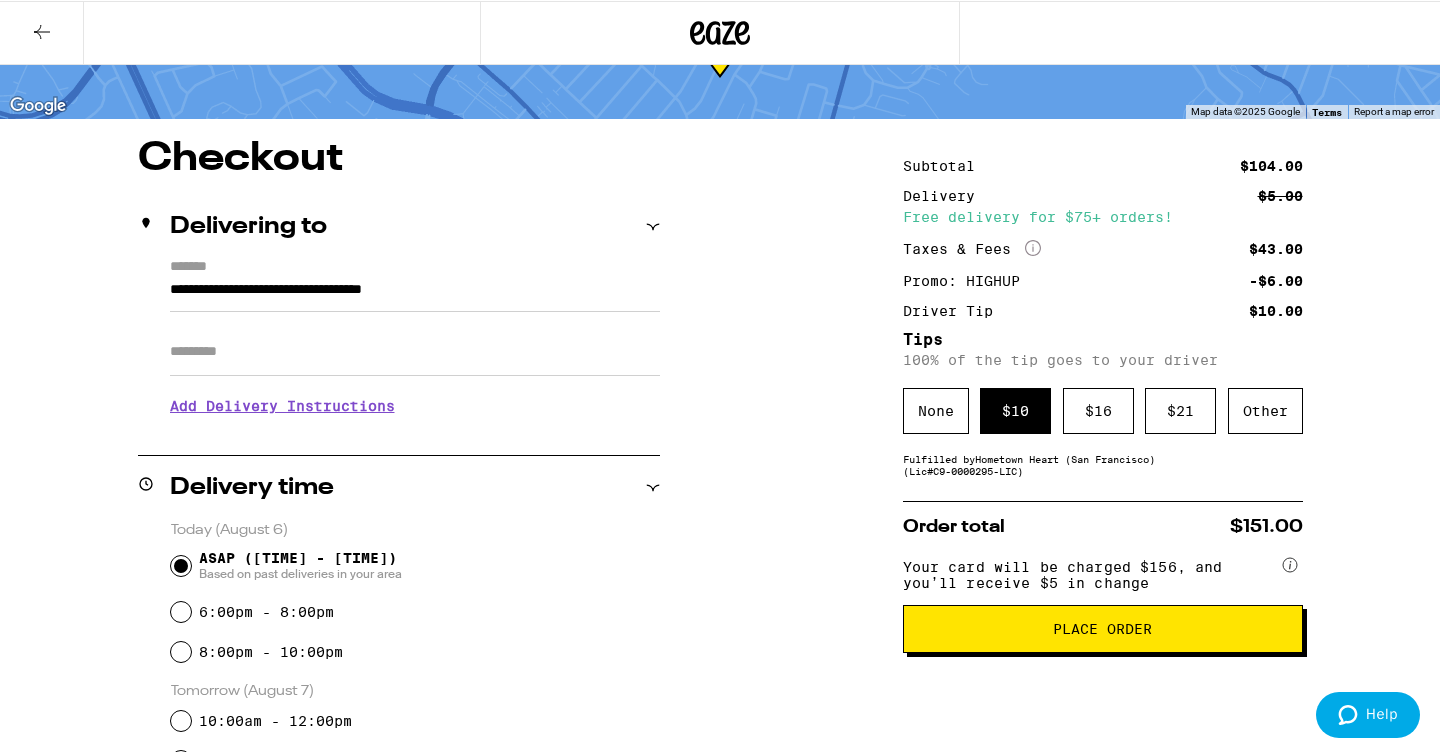 click on "Place Order" at bounding box center [1103, 628] 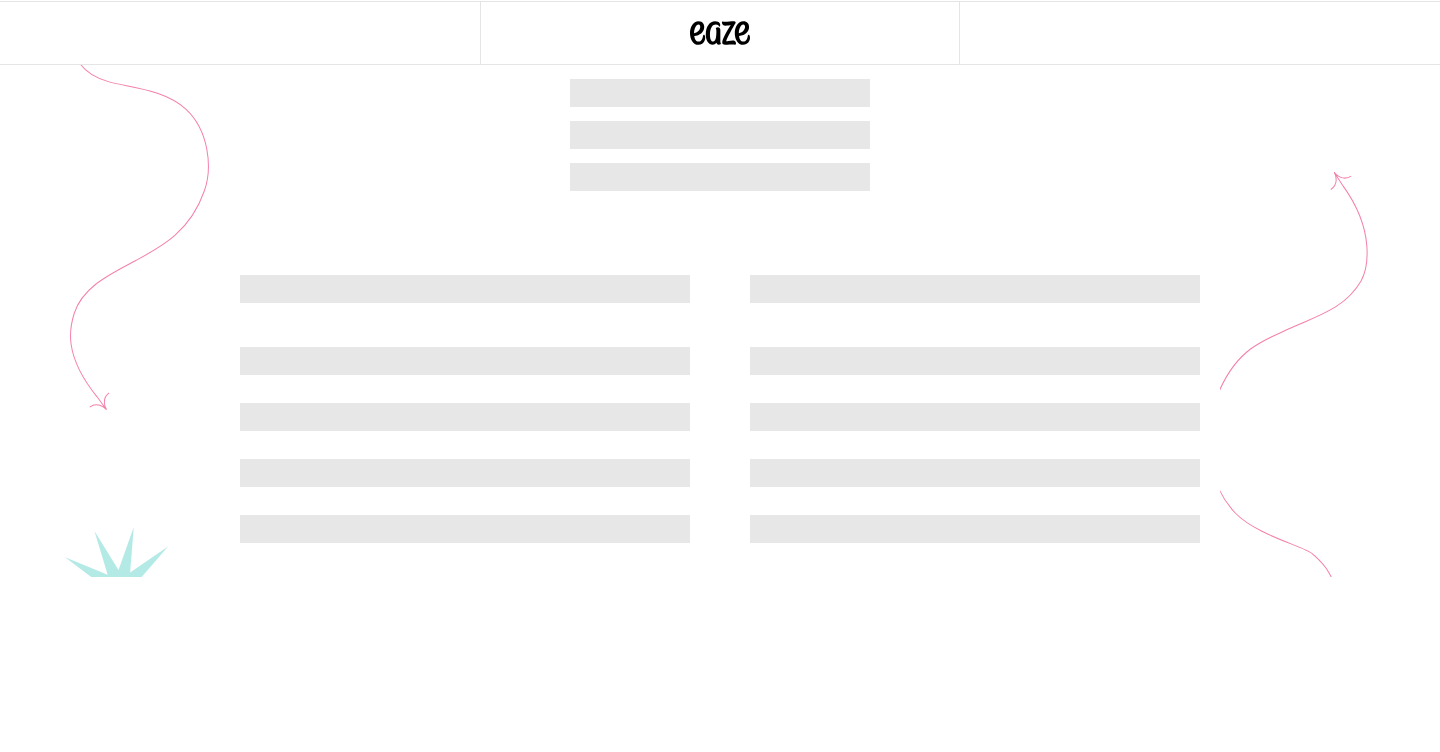 scroll, scrollTop: 0, scrollLeft: 0, axis: both 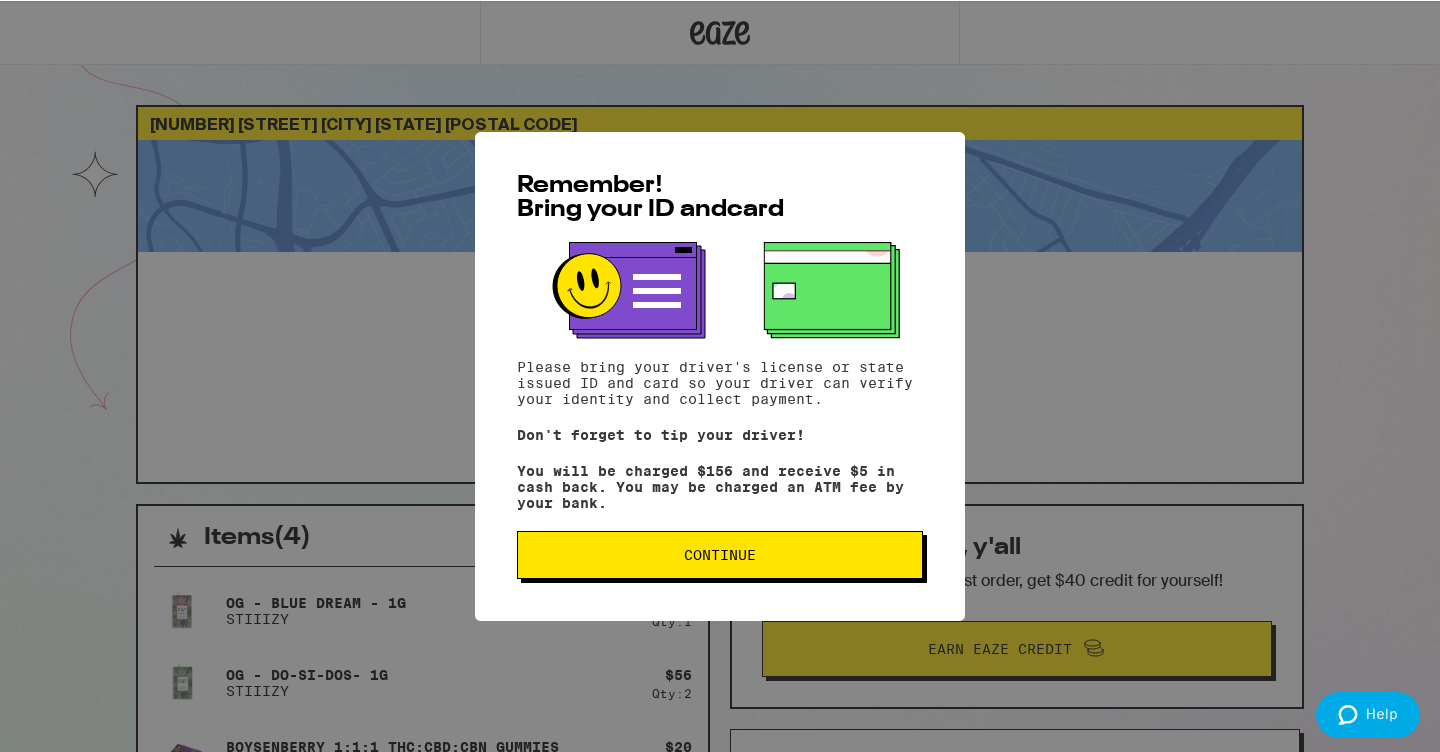 click on "Continue" at bounding box center [720, 554] 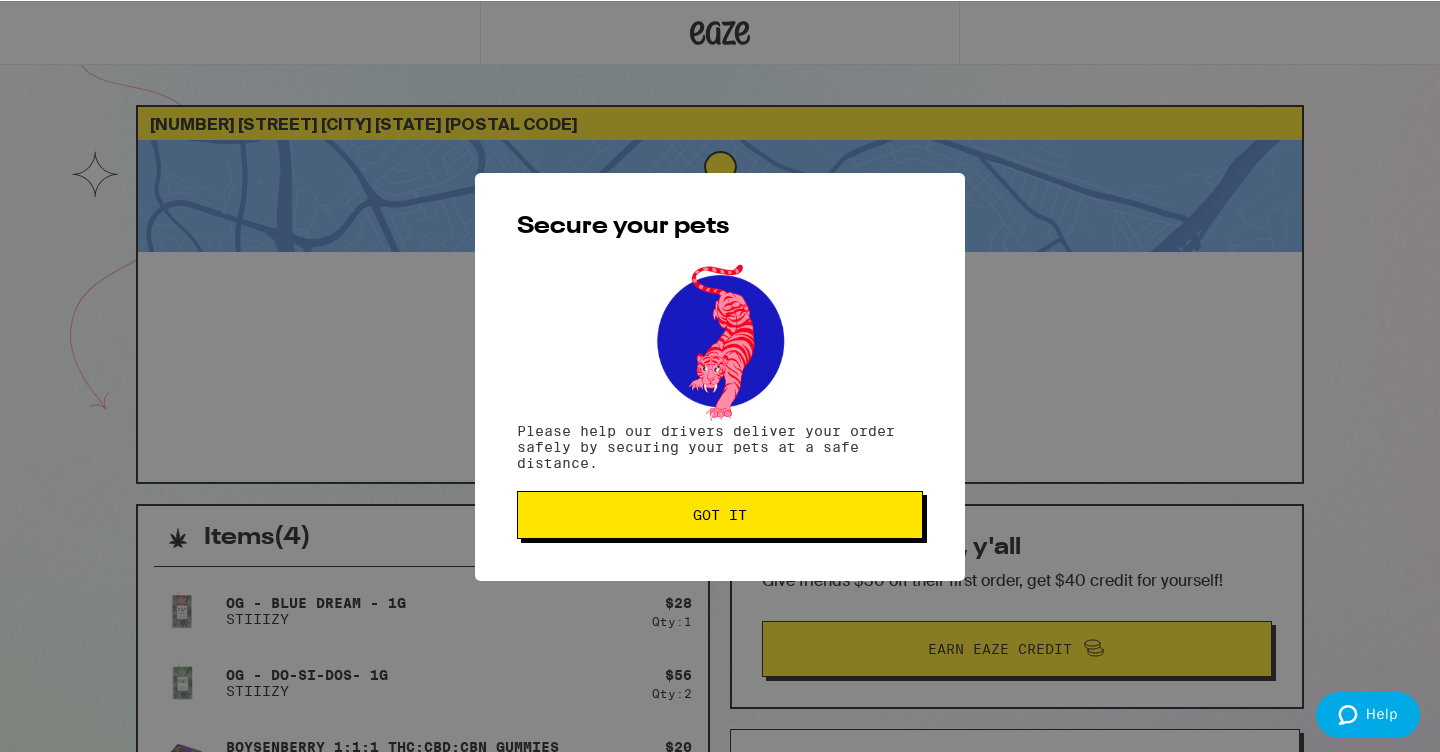 click on "Got it" at bounding box center [720, 514] 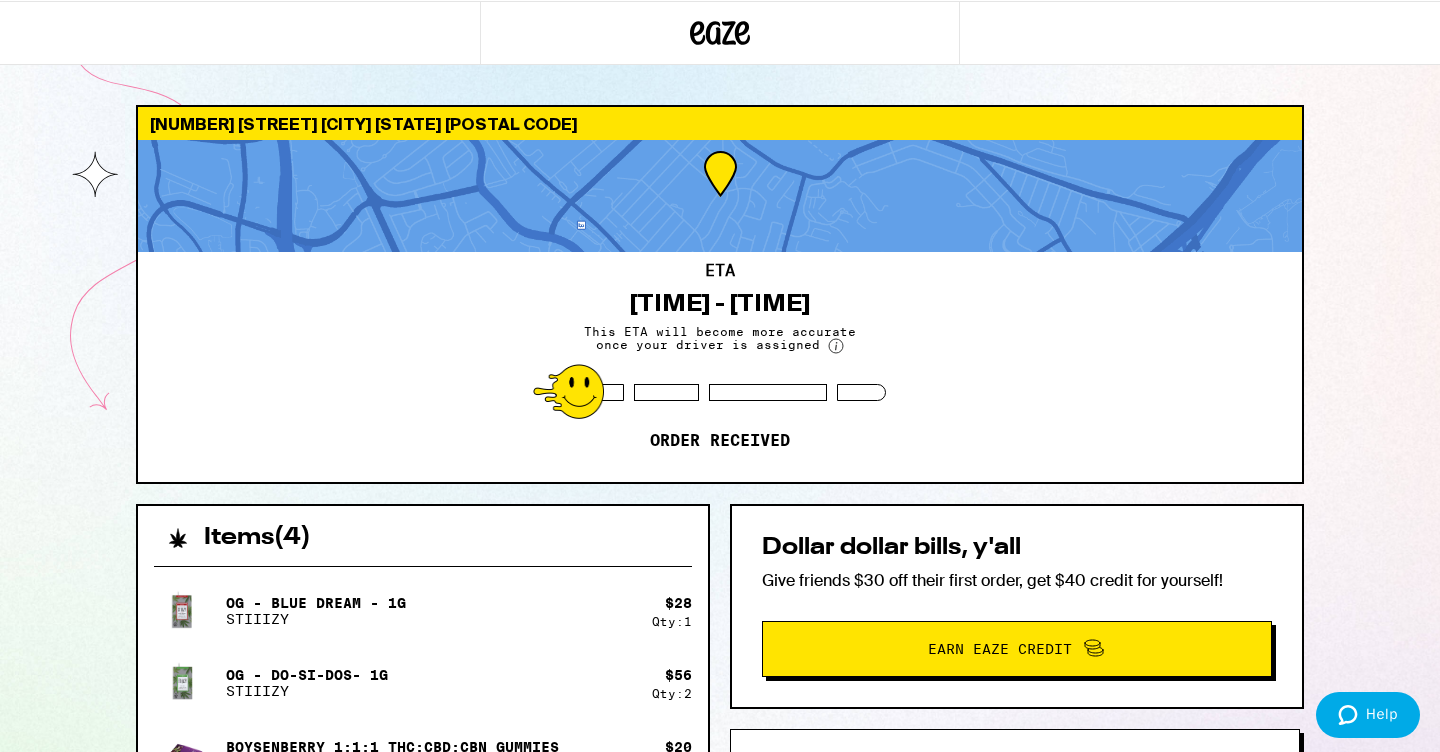 drag, startPoint x: 741, startPoint y: 746, endPoint x: 726, endPoint y: 397, distance: 349.3222 